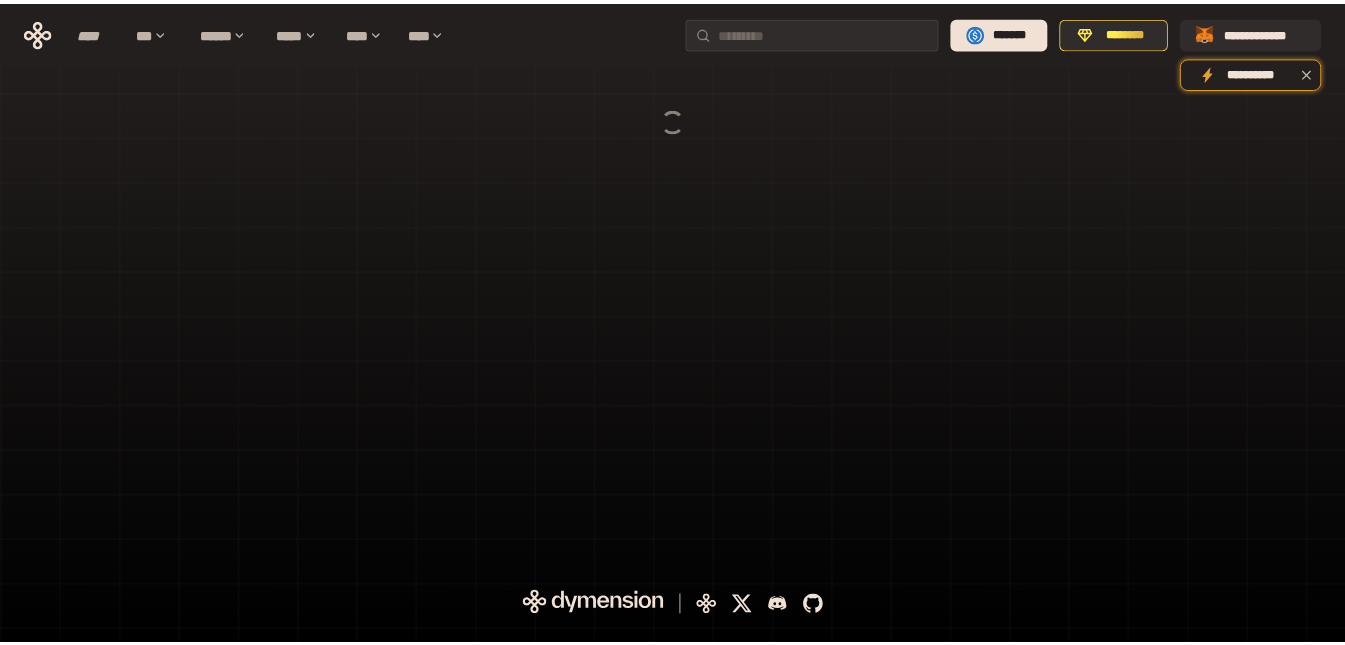 scroll, scrollTop: 0, scrollLeft: 0, axis: both 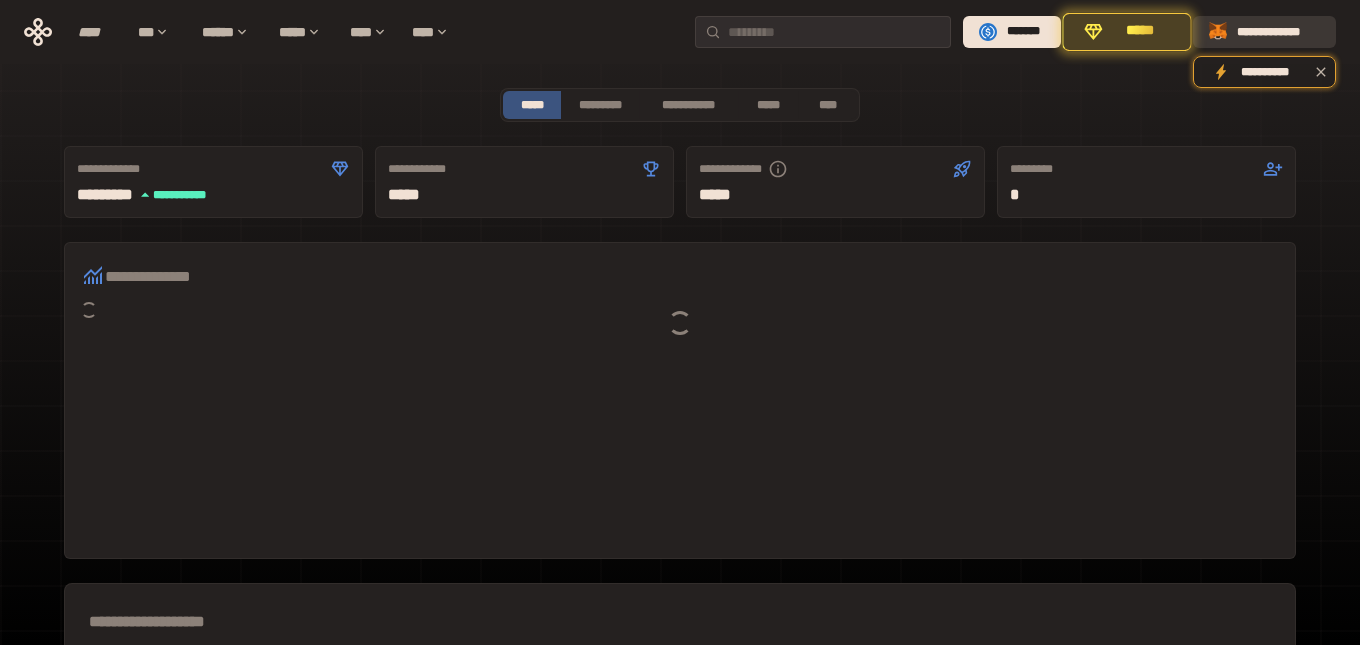 click on "**********" at bounding box center (1278, 32) 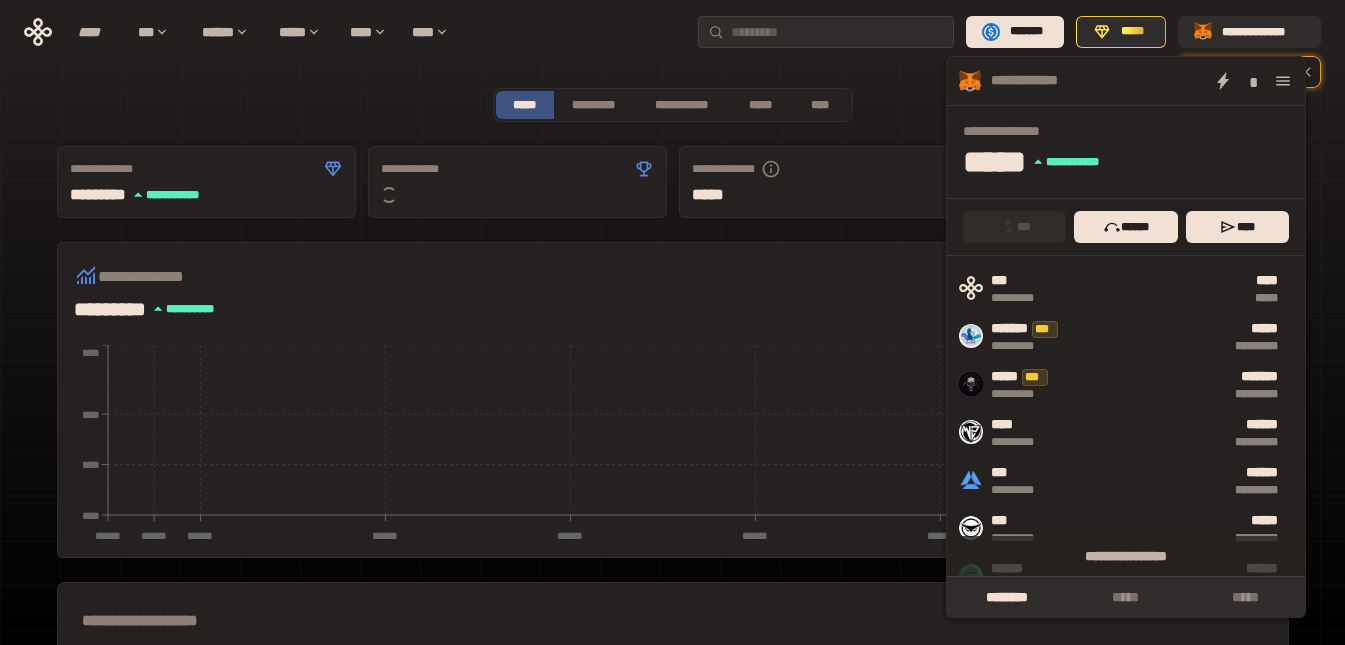 click 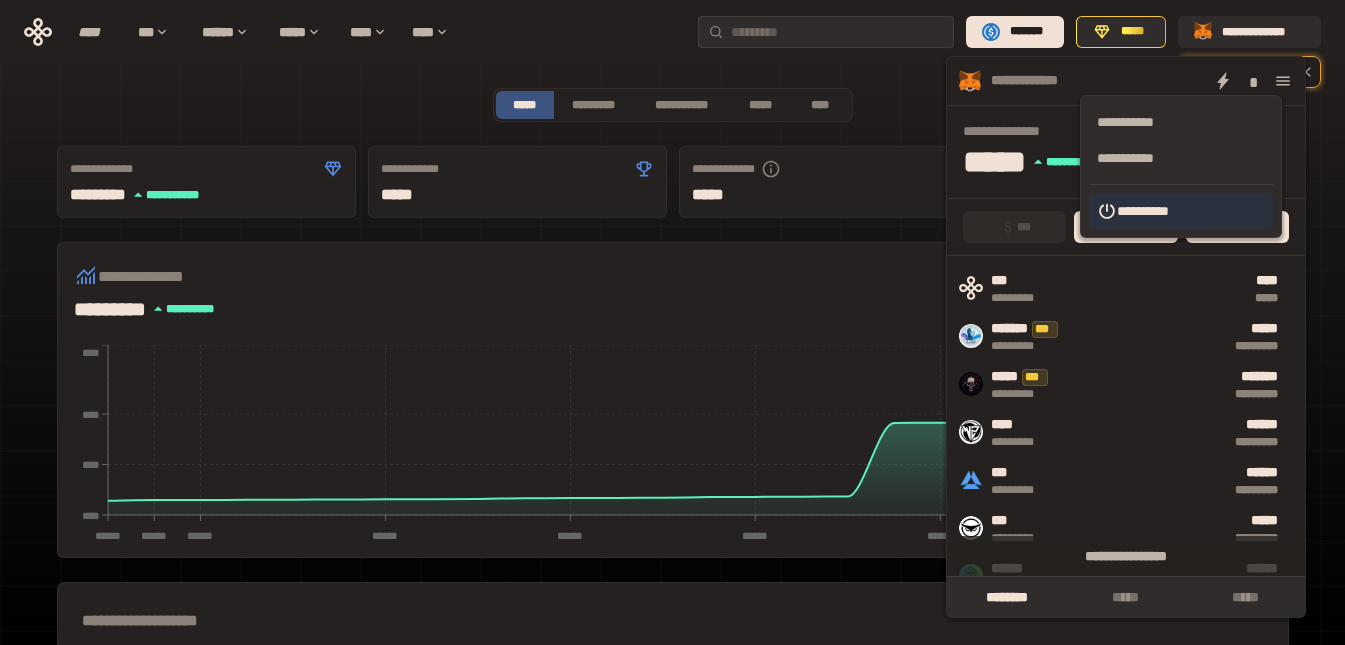 click on "**********" at bounding box center (1181, 211) 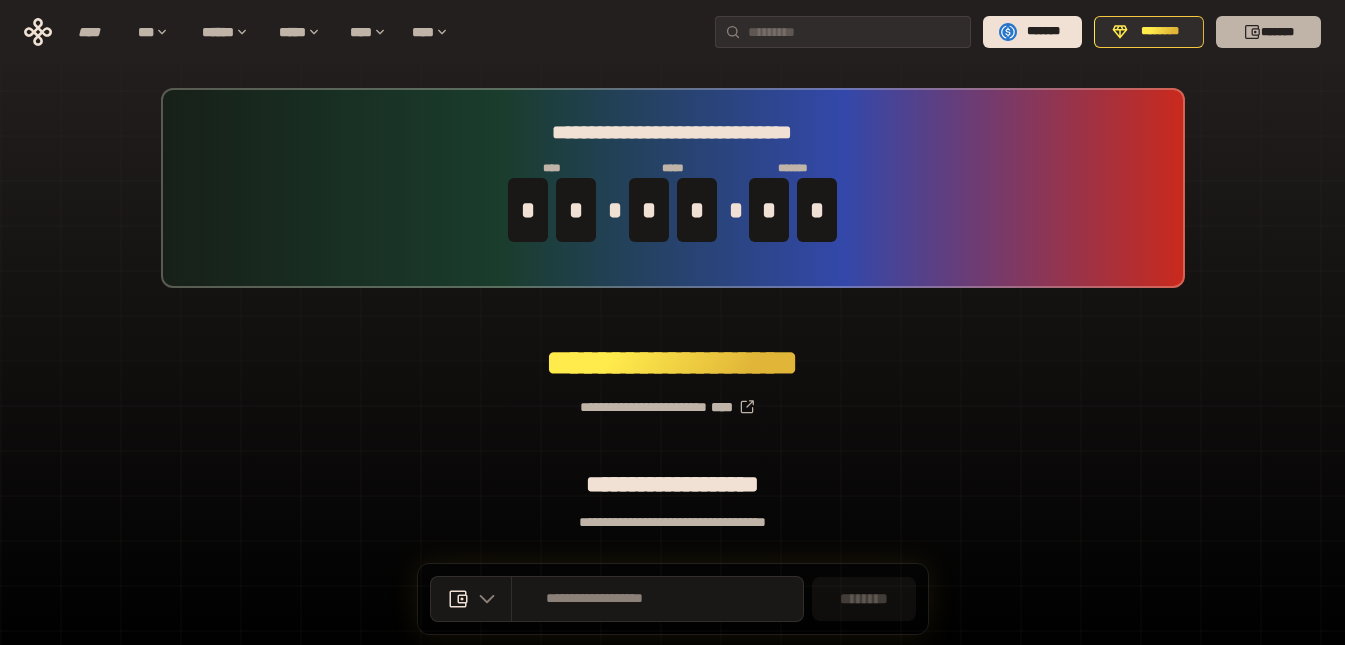 click on "*******" at bounding box center (1268, 32) 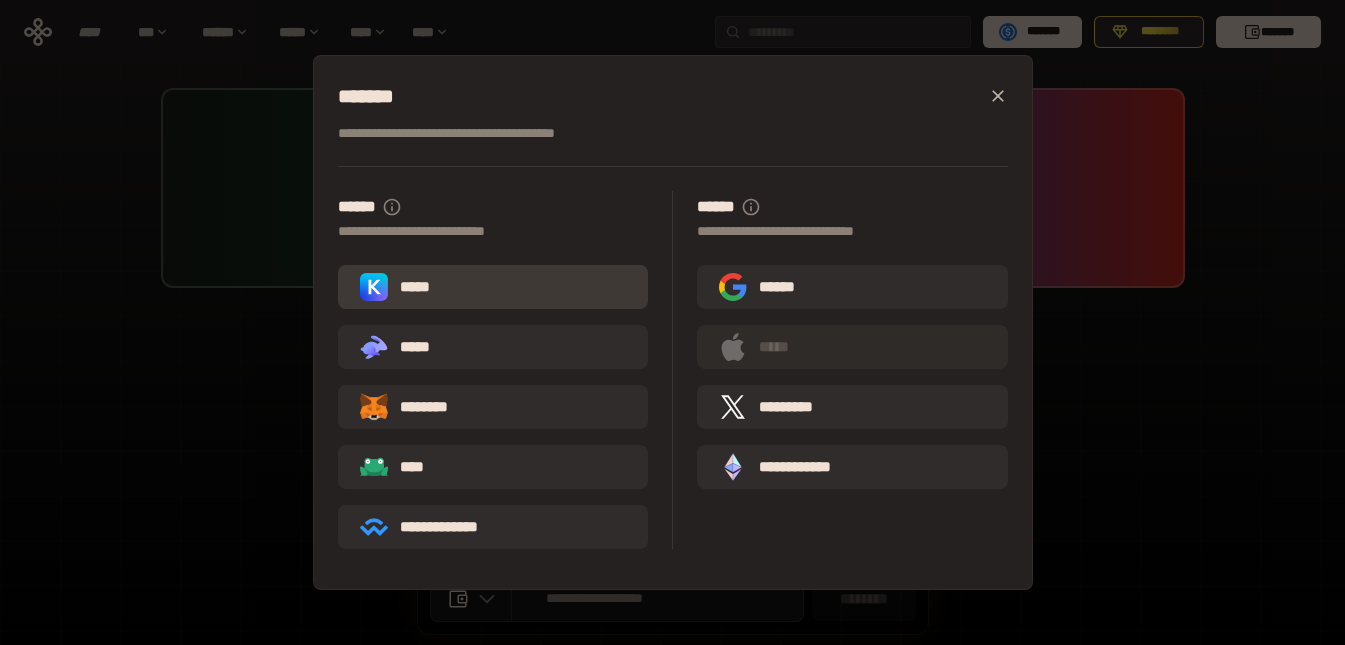 click on "*****" at bounding box center [493, 287] 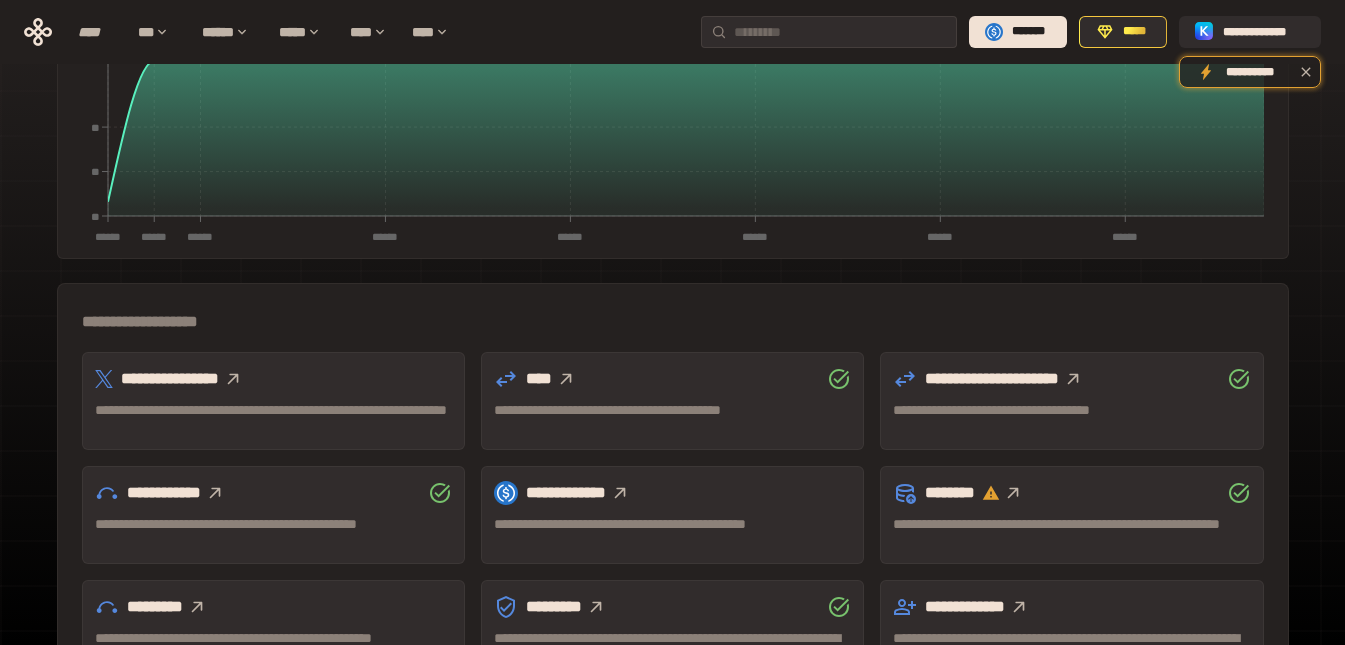 scroll, scrollTop: 300, scrollLeft: 0, axis: vertical 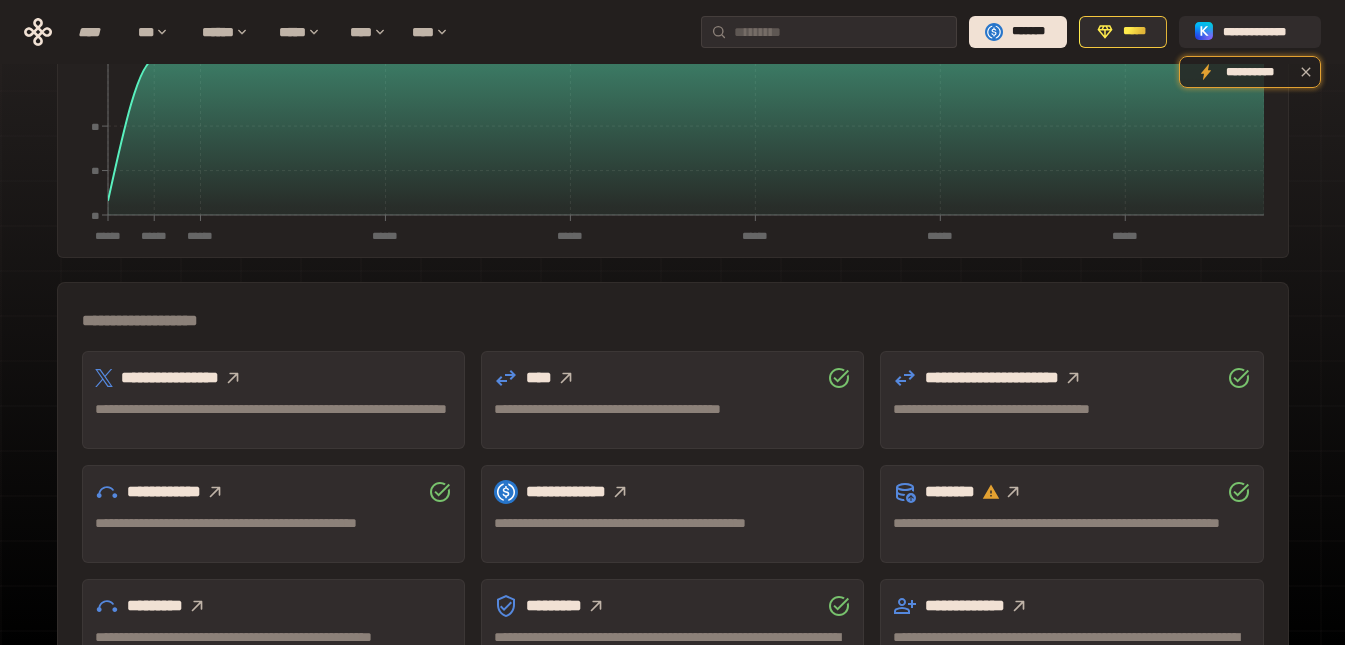 click 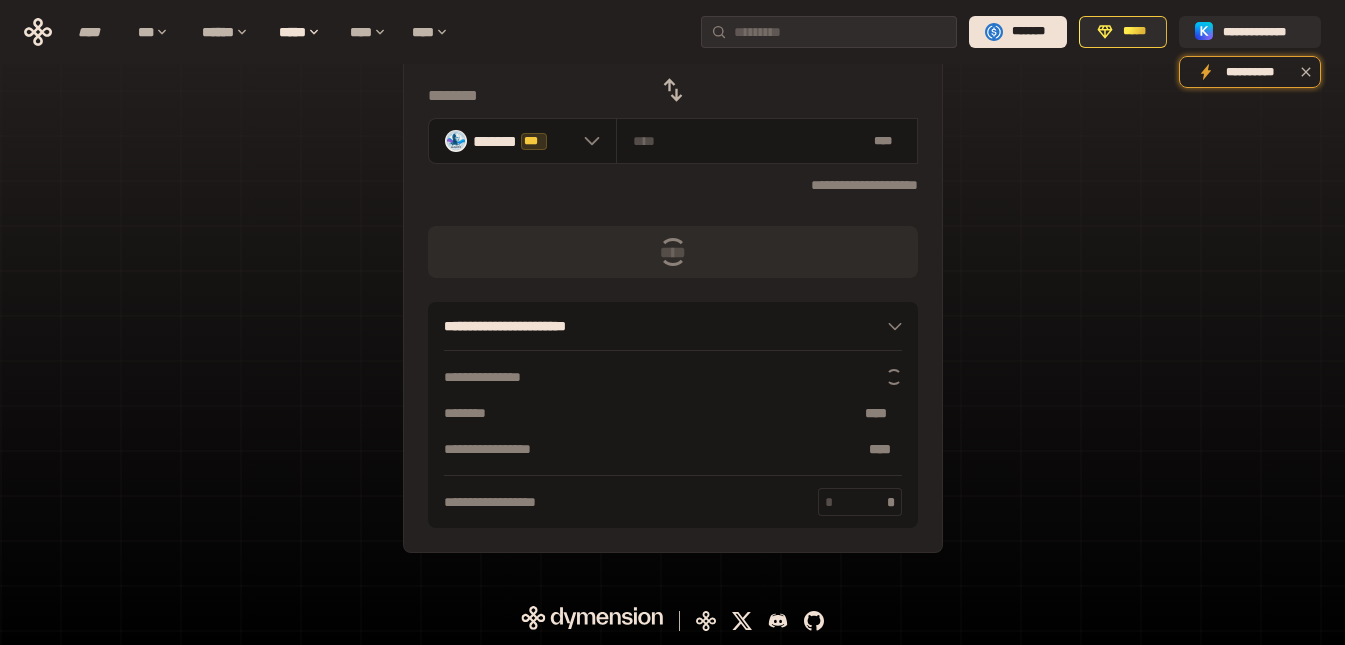 scroll, scrollTop: 27, scrollLeft: 0, axis: vertical 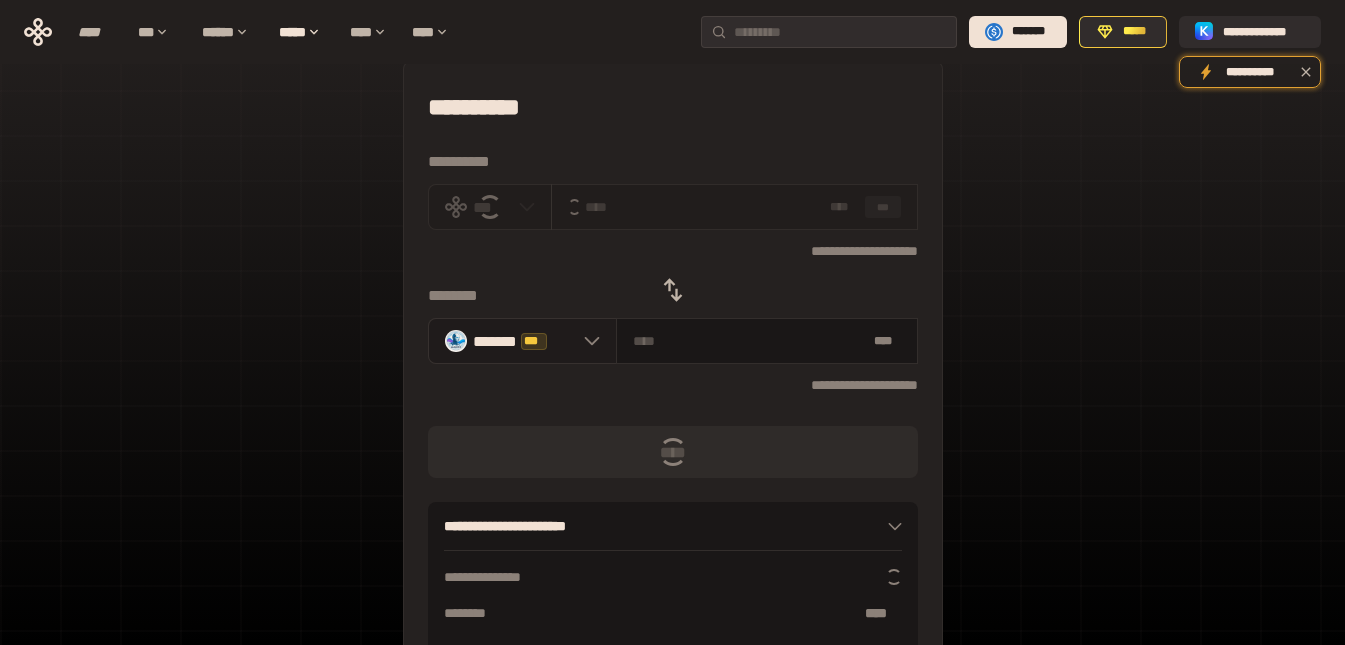 click 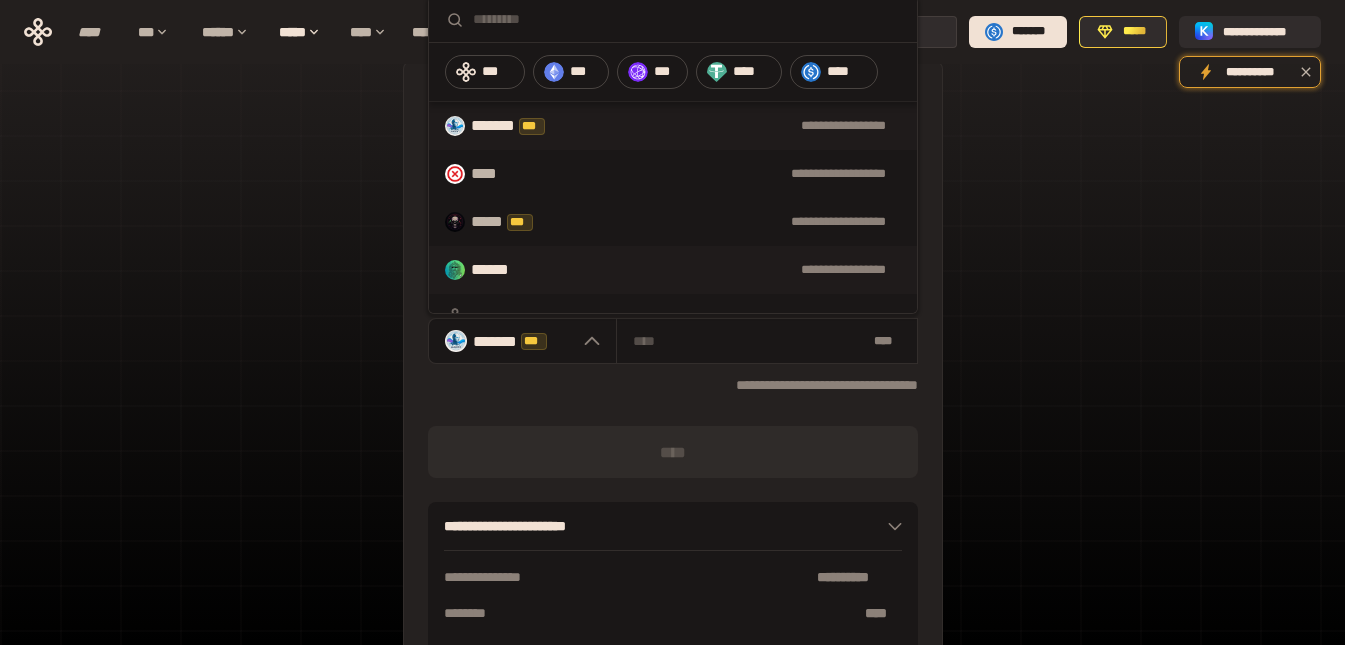 click on "******" at bounding box center (505, 270) 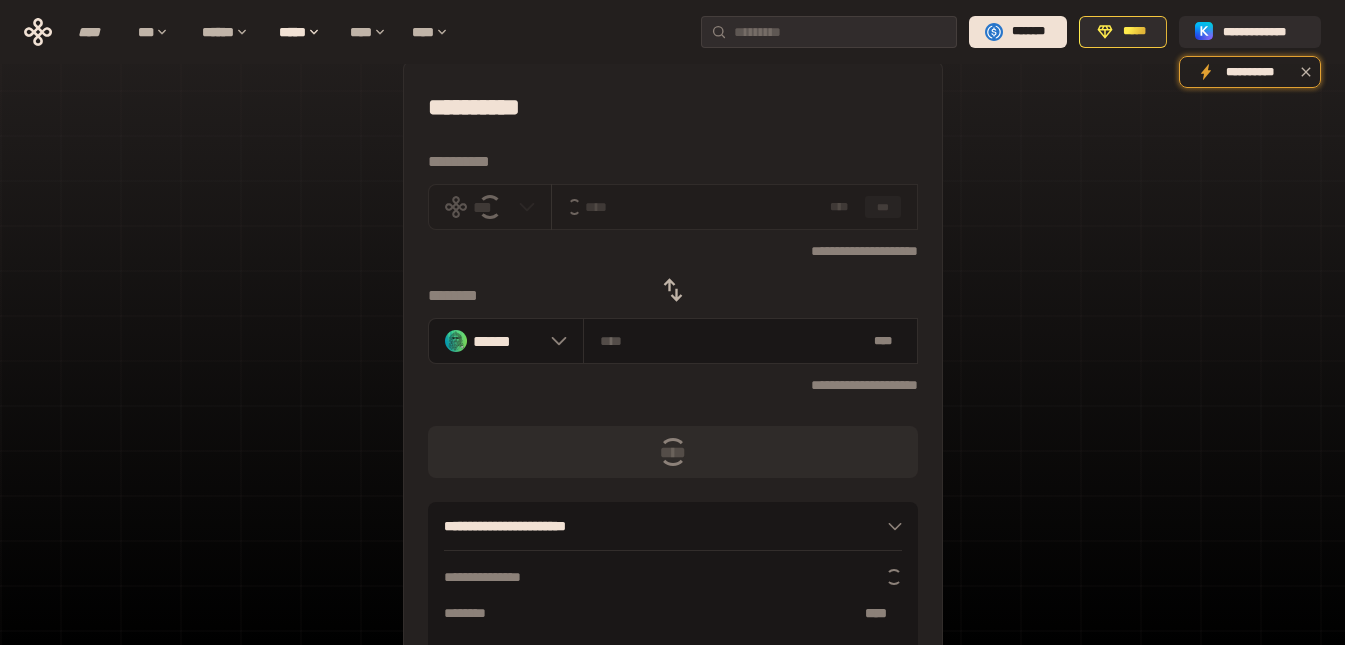 scroll, scrollTop: 0, scrollLeft: 0, axis: both 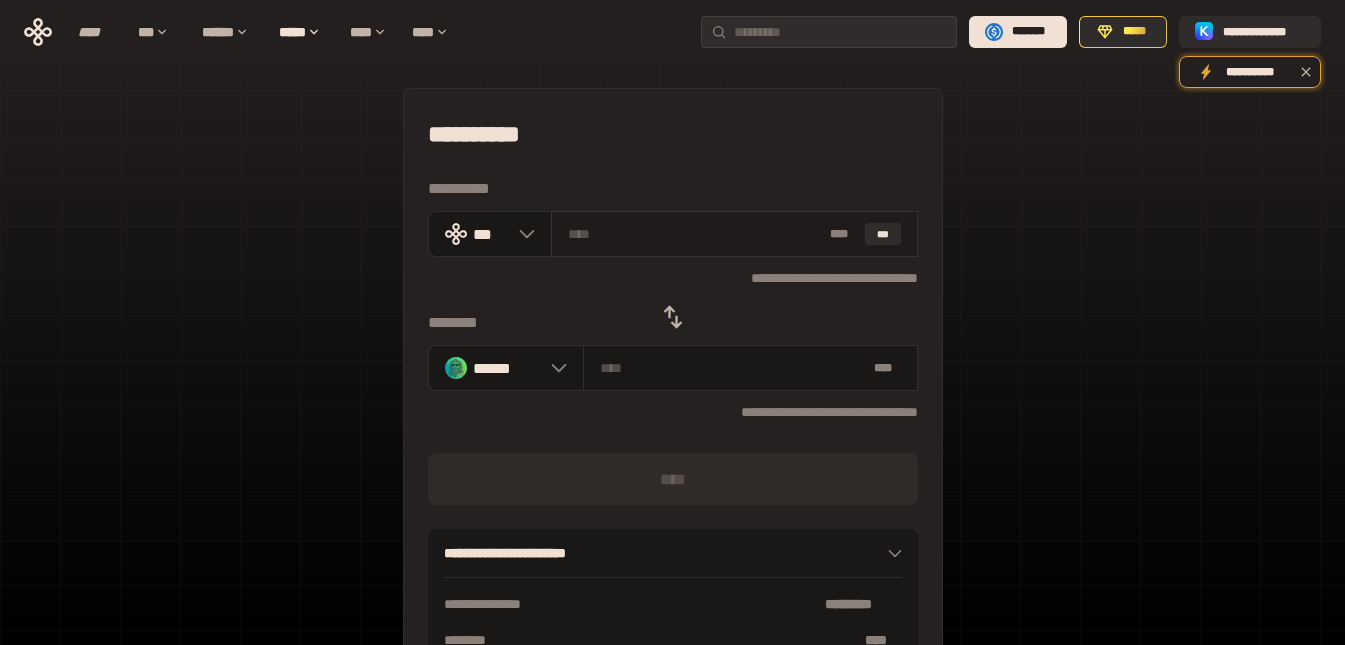 click at bounding box center [695, 234] 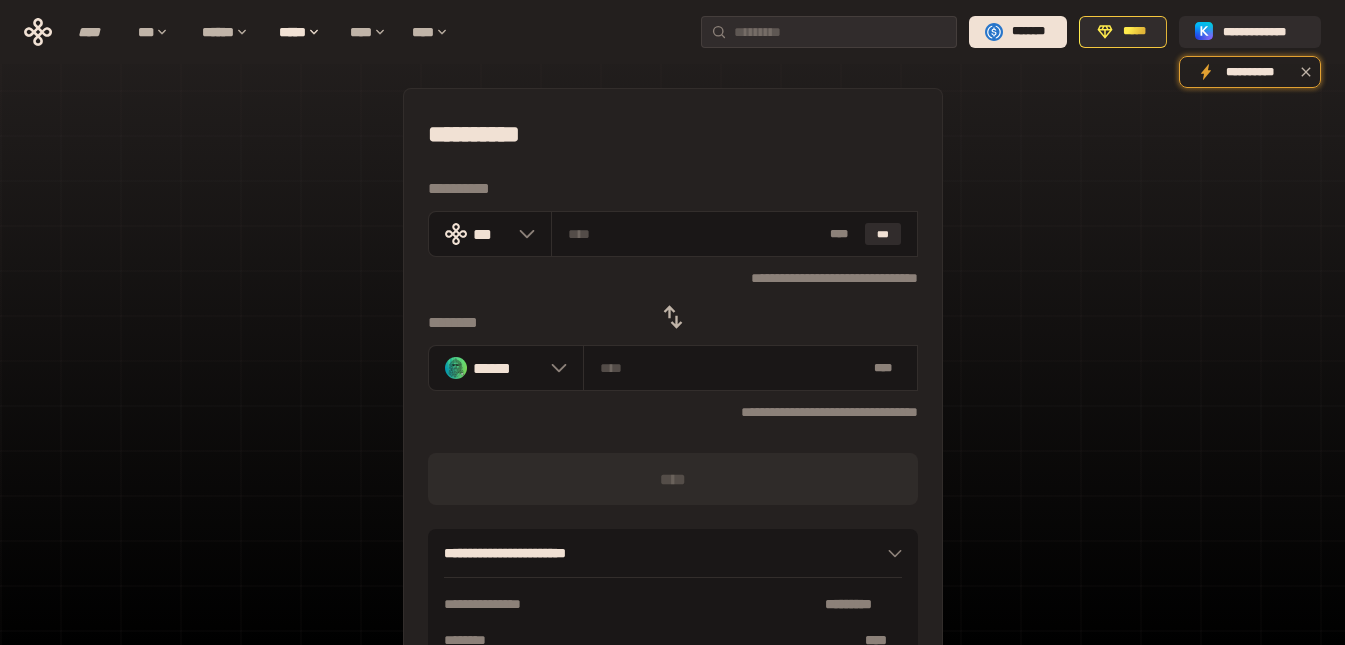 drag, startPoint x: 583, startPoint y: 227, endPoint x: 295, endPoint y: 310, distance: 299.72153 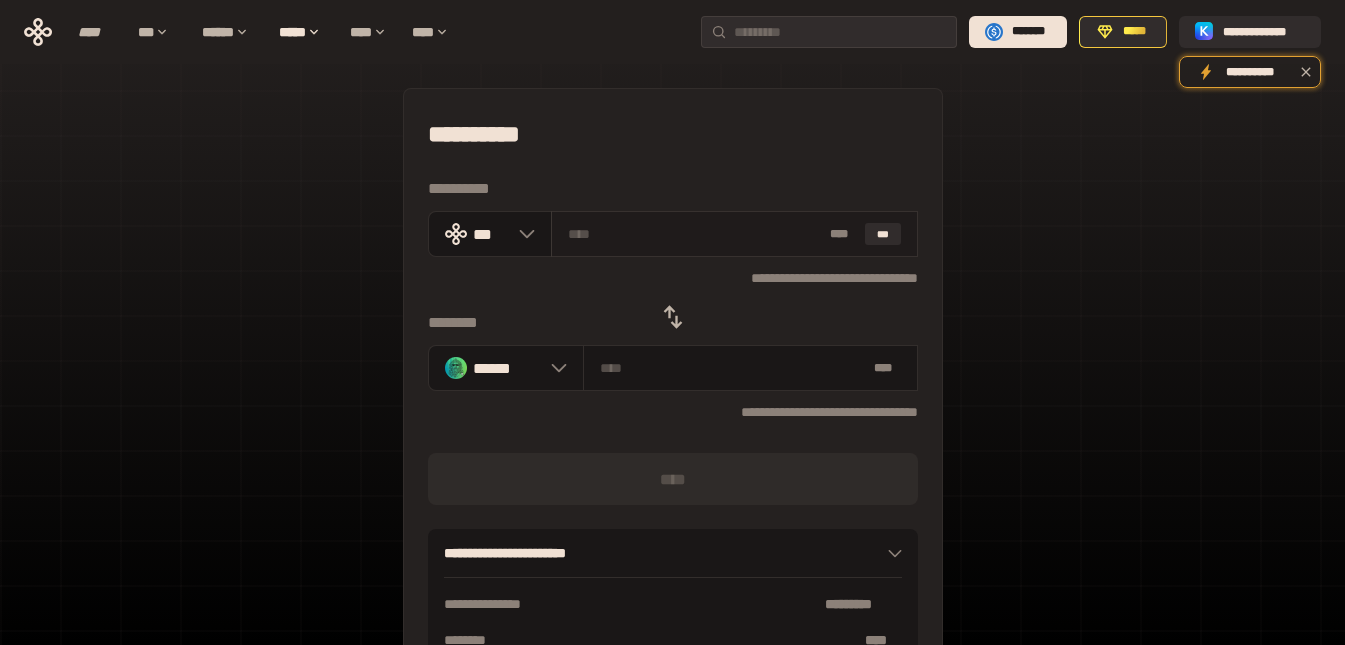 click at bounding box center [695, 234] 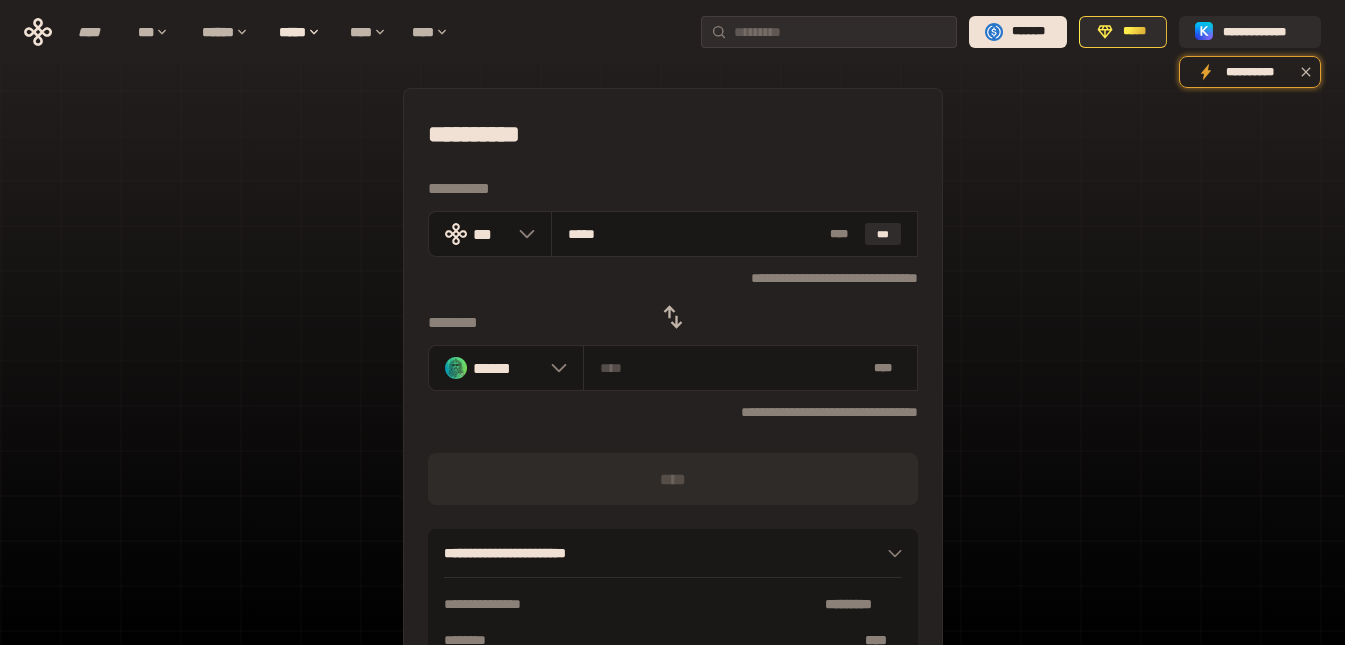 type on "**********" 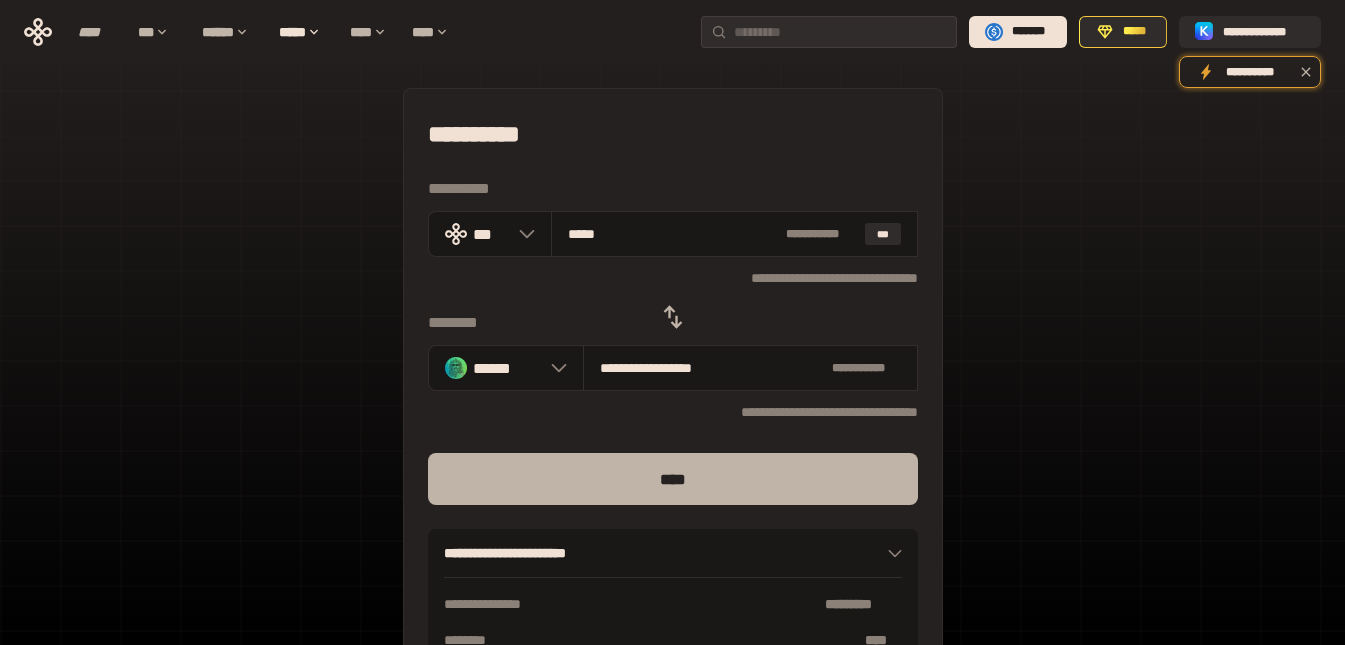 type on "*****" 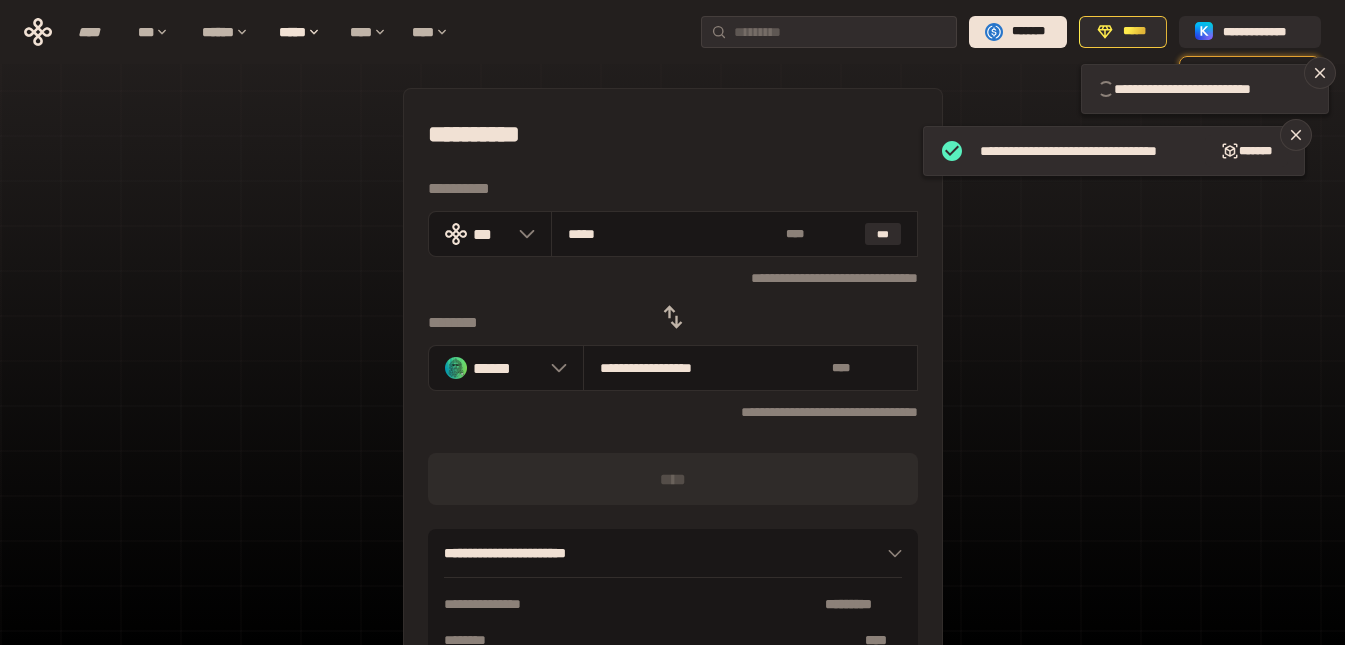 type 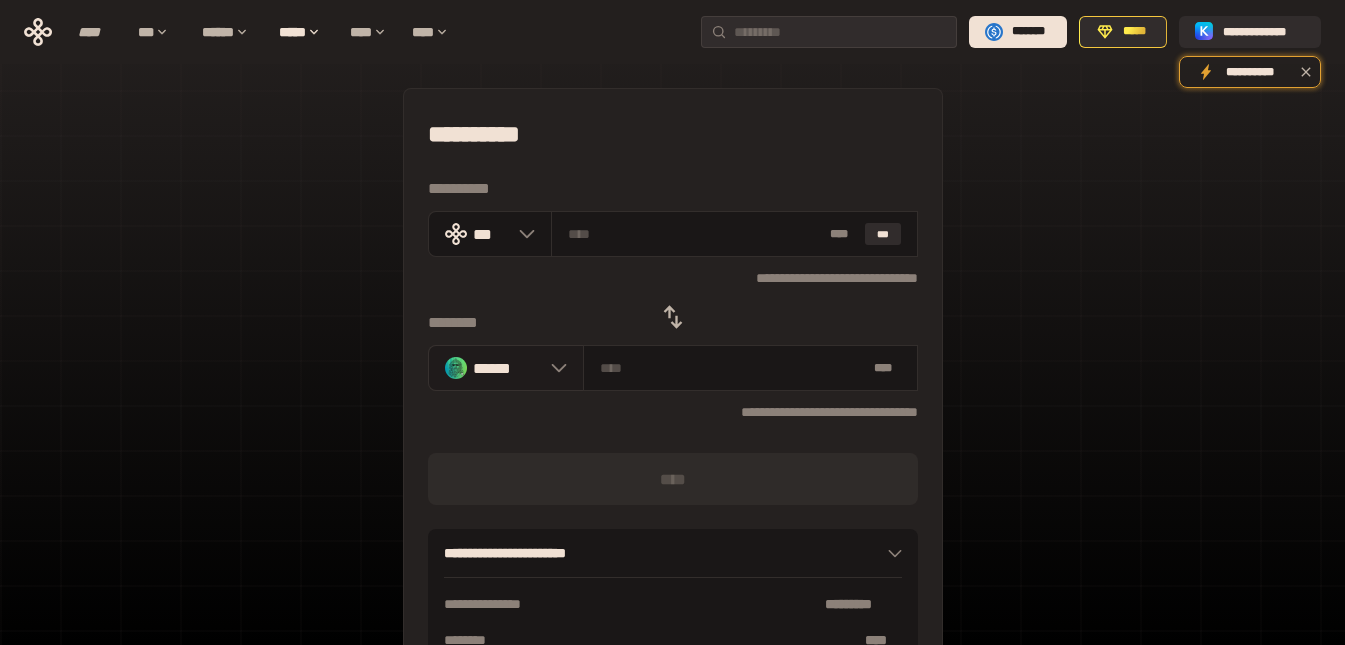 click 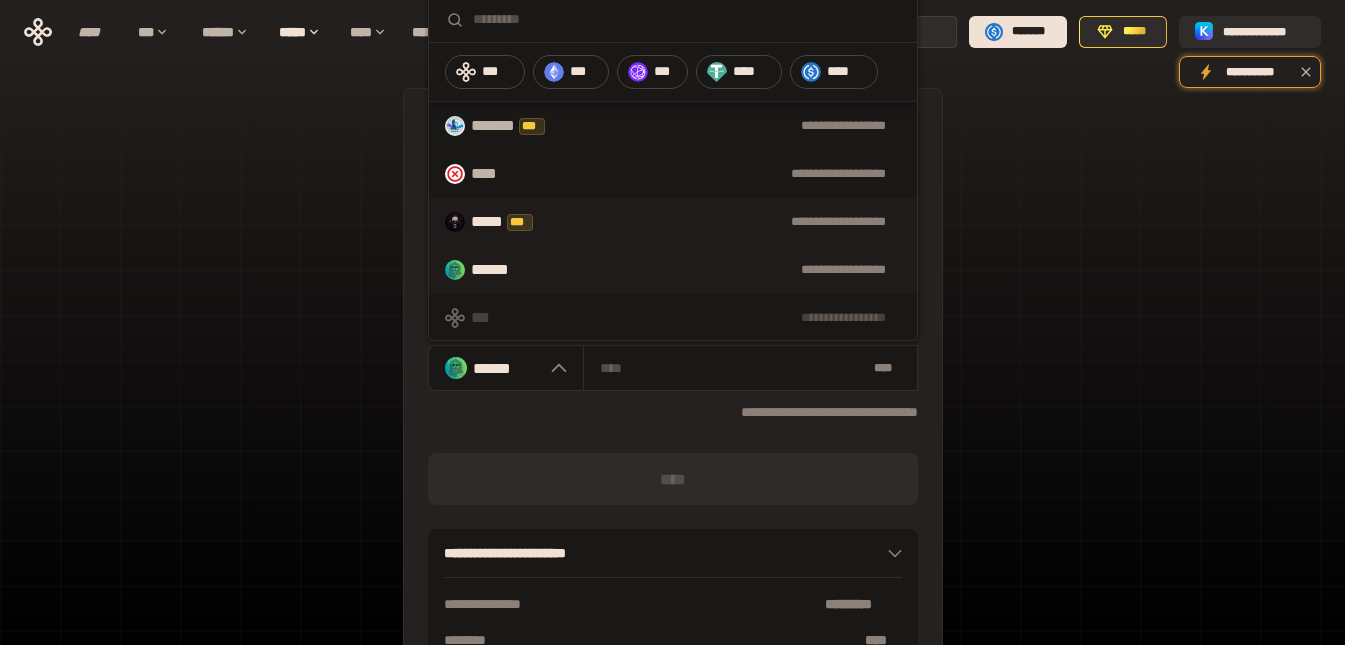click on "*****   ***" at bounding box center (513, 222) 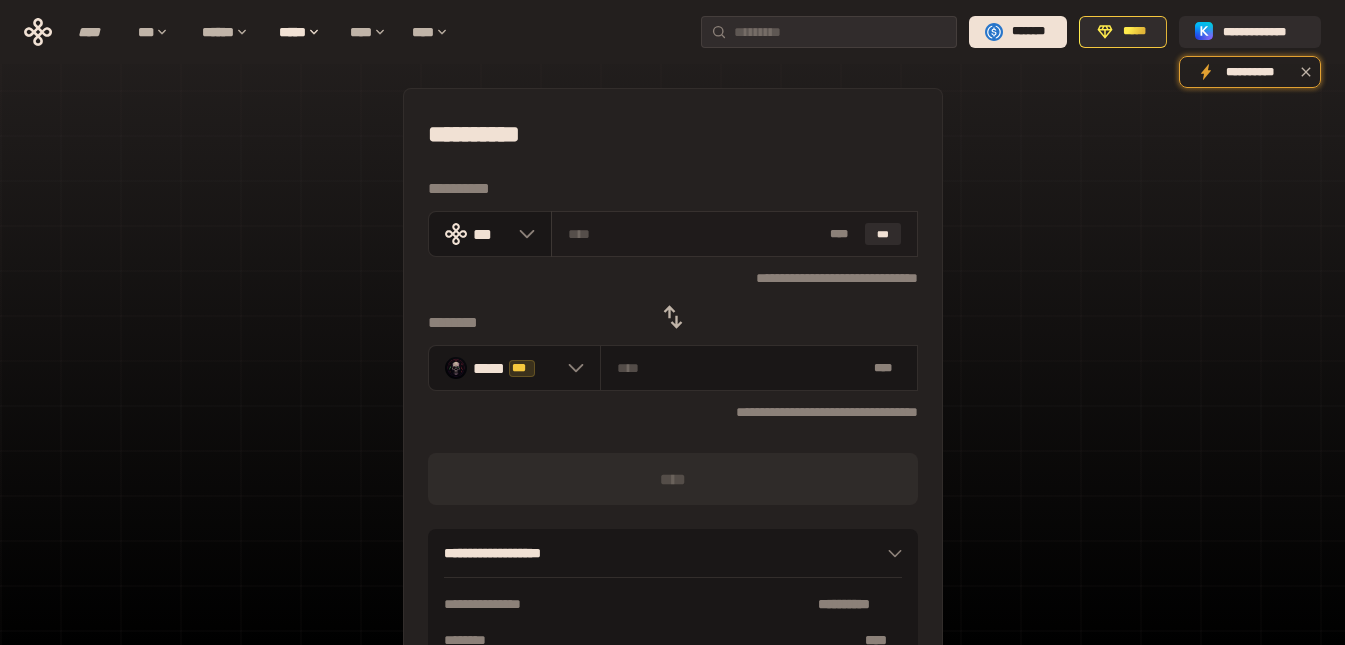 paste on "*****" 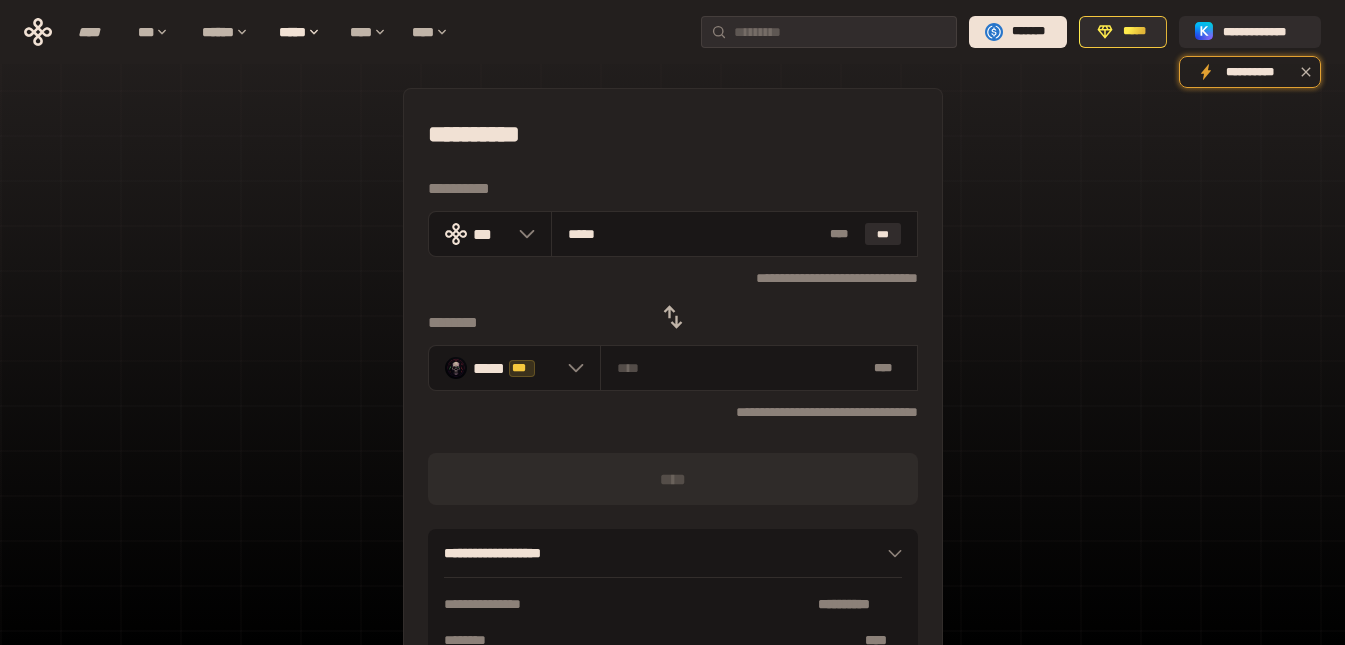 type on "**********" 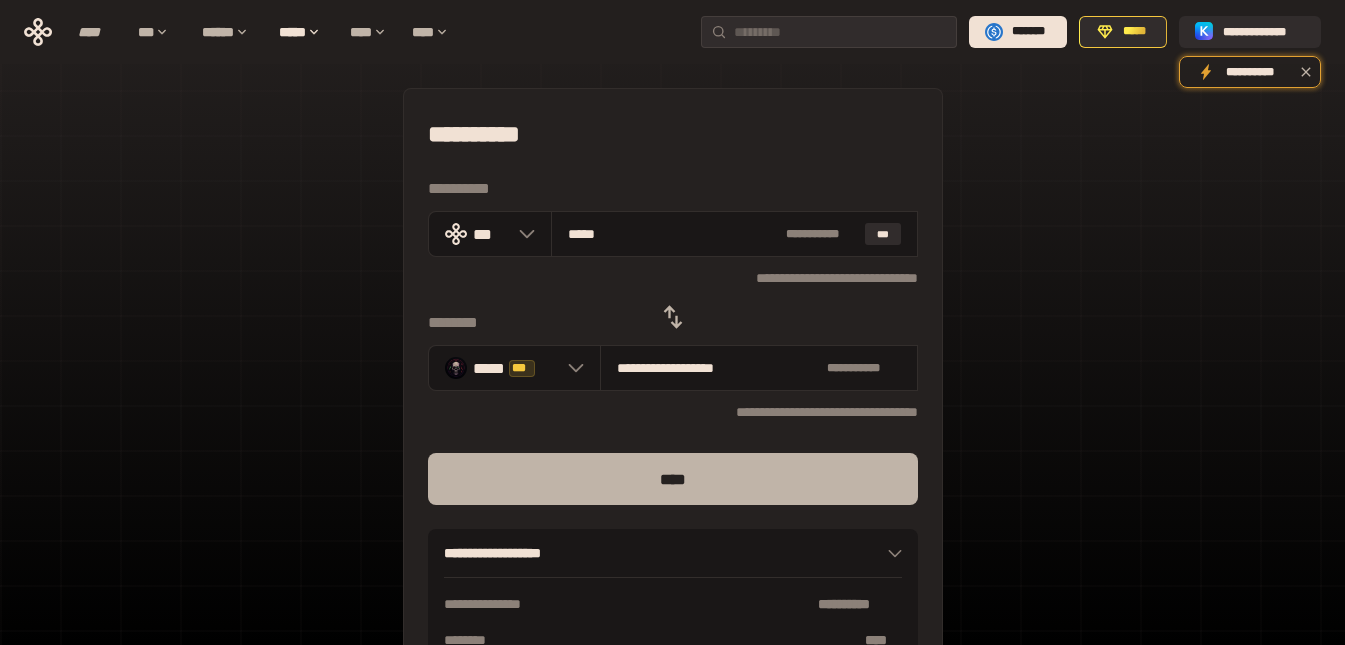 type on "*****" 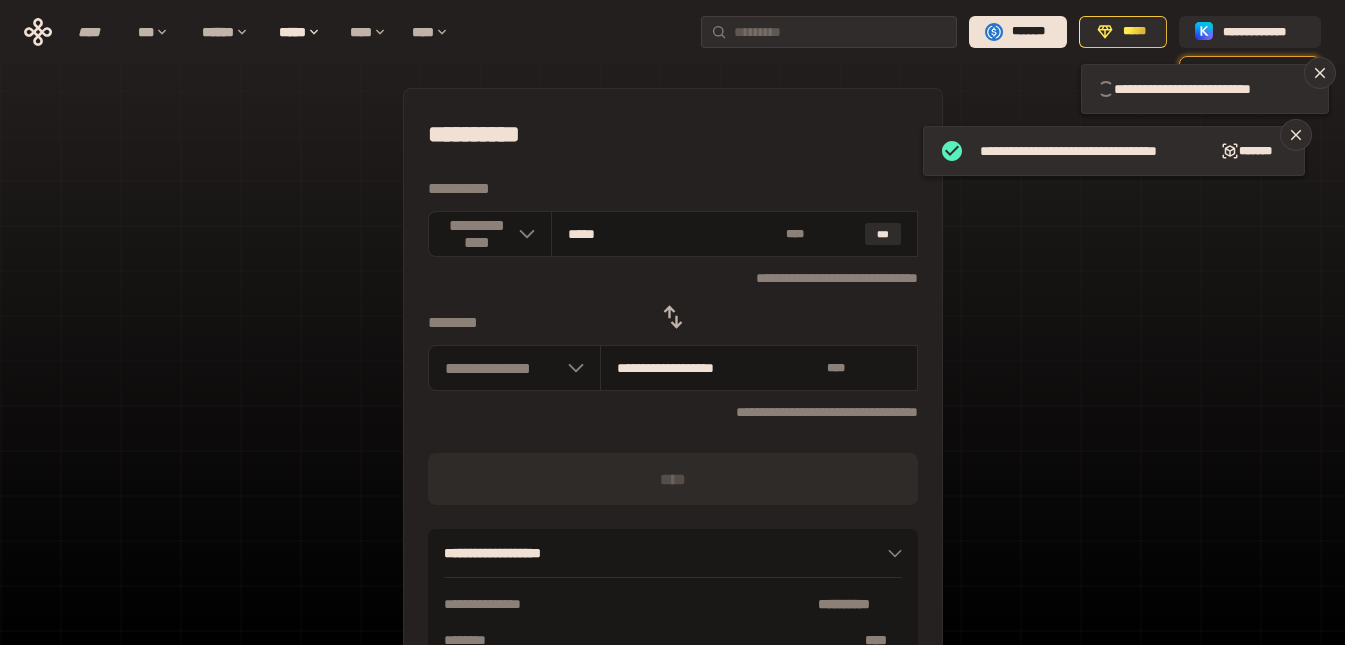 type 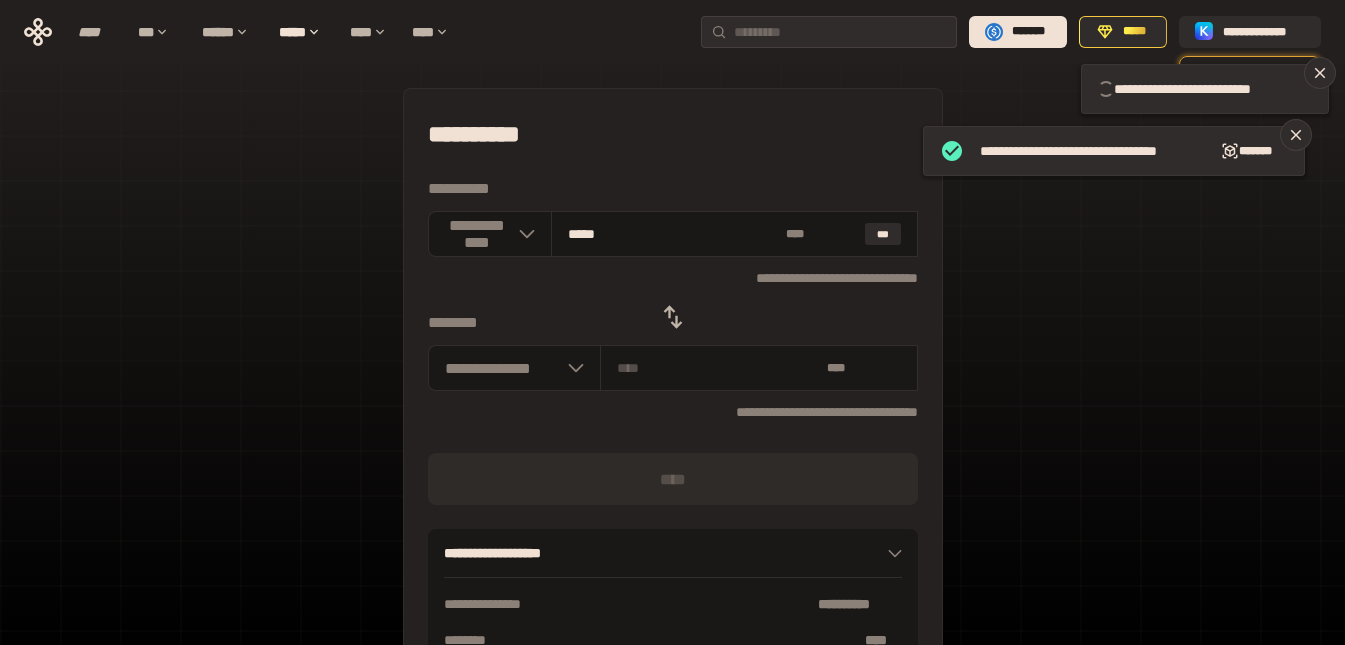 type 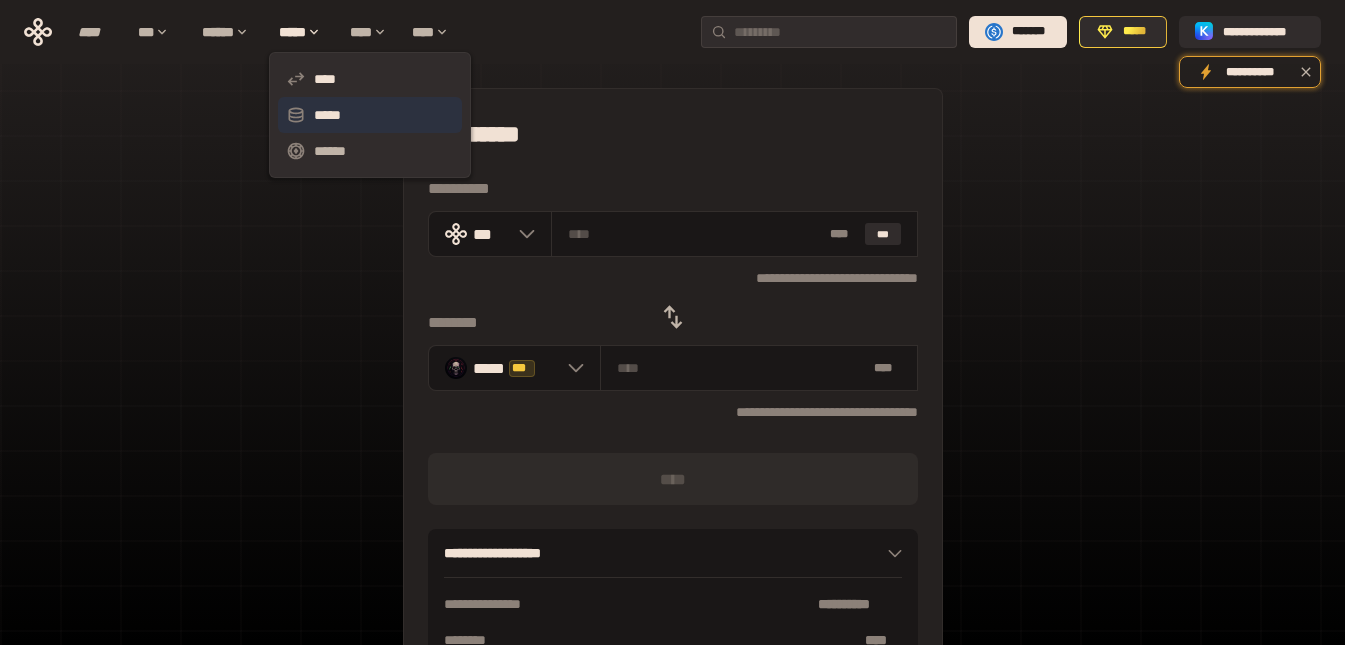 click on "*****" at bounding box center [370, 115] 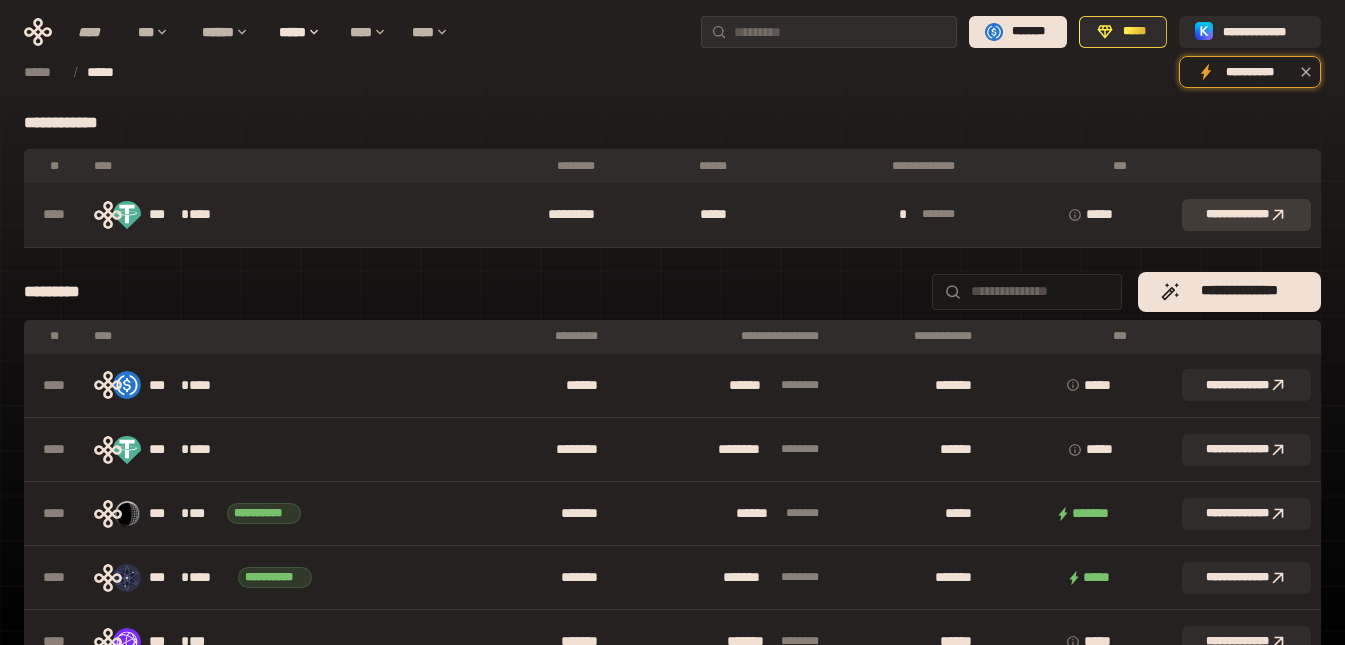 click on "**********" at bounding box center [1246, 215] 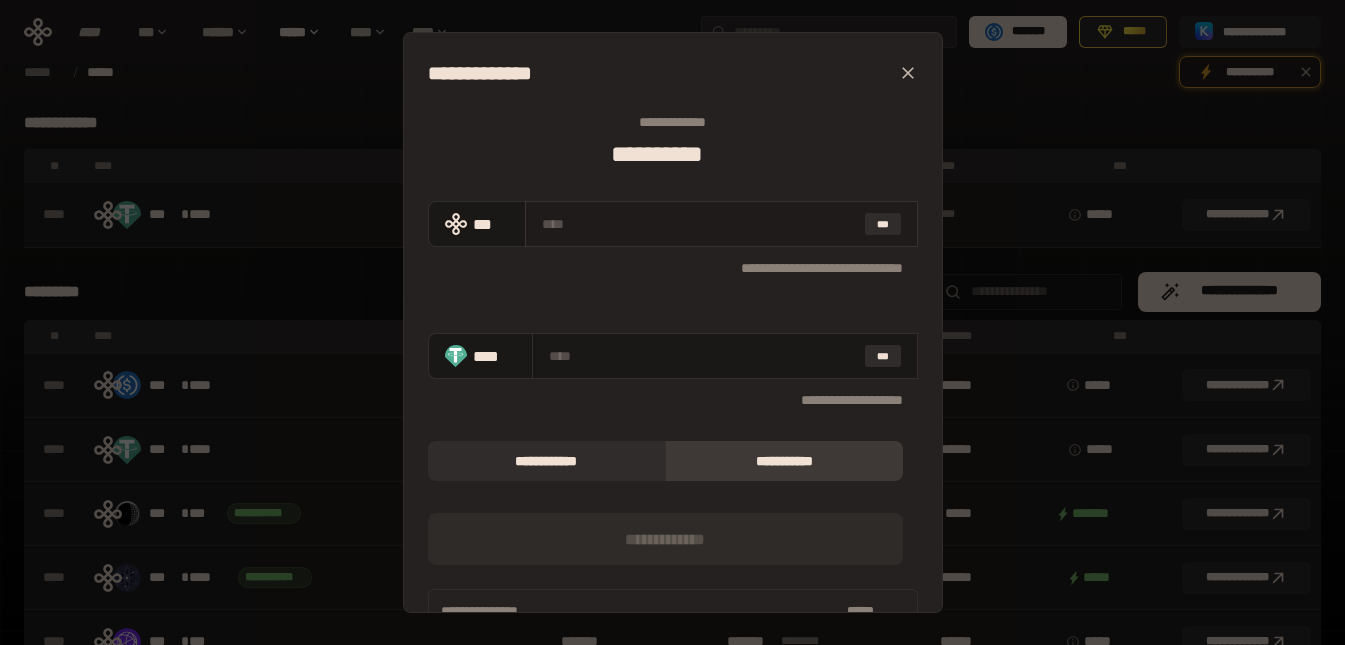 click at bounding box center (699, 224) 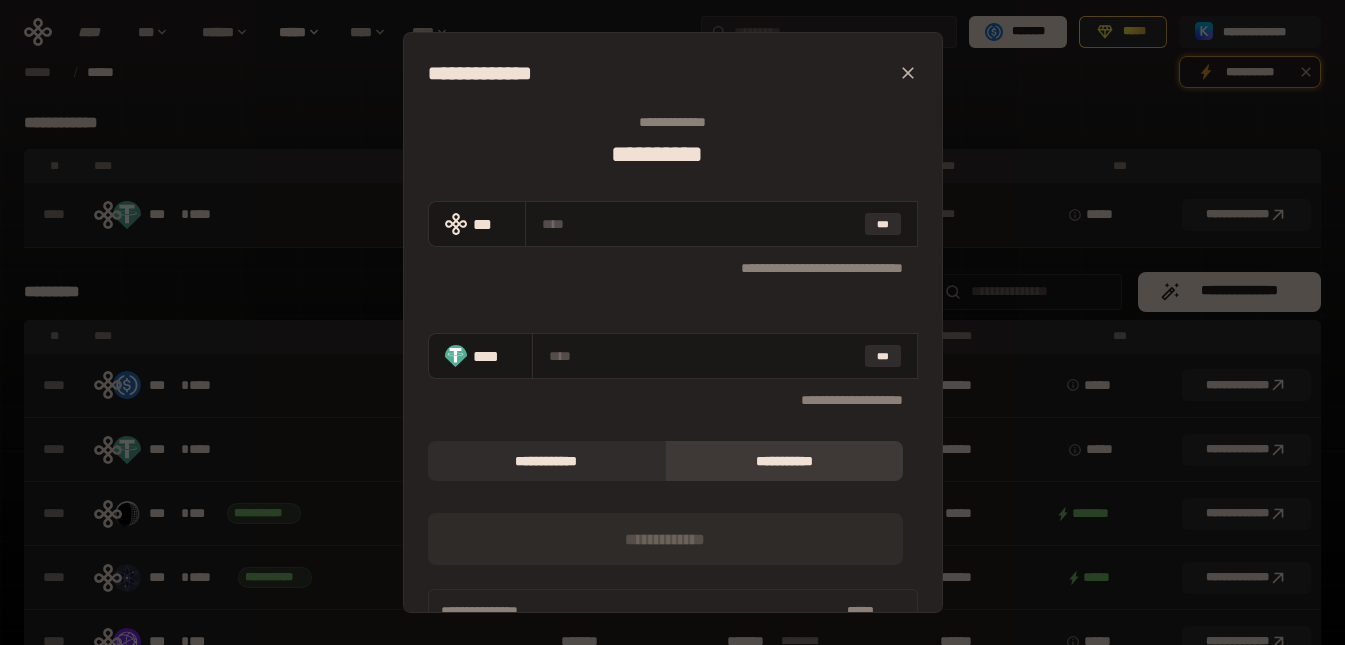 type on "*****" 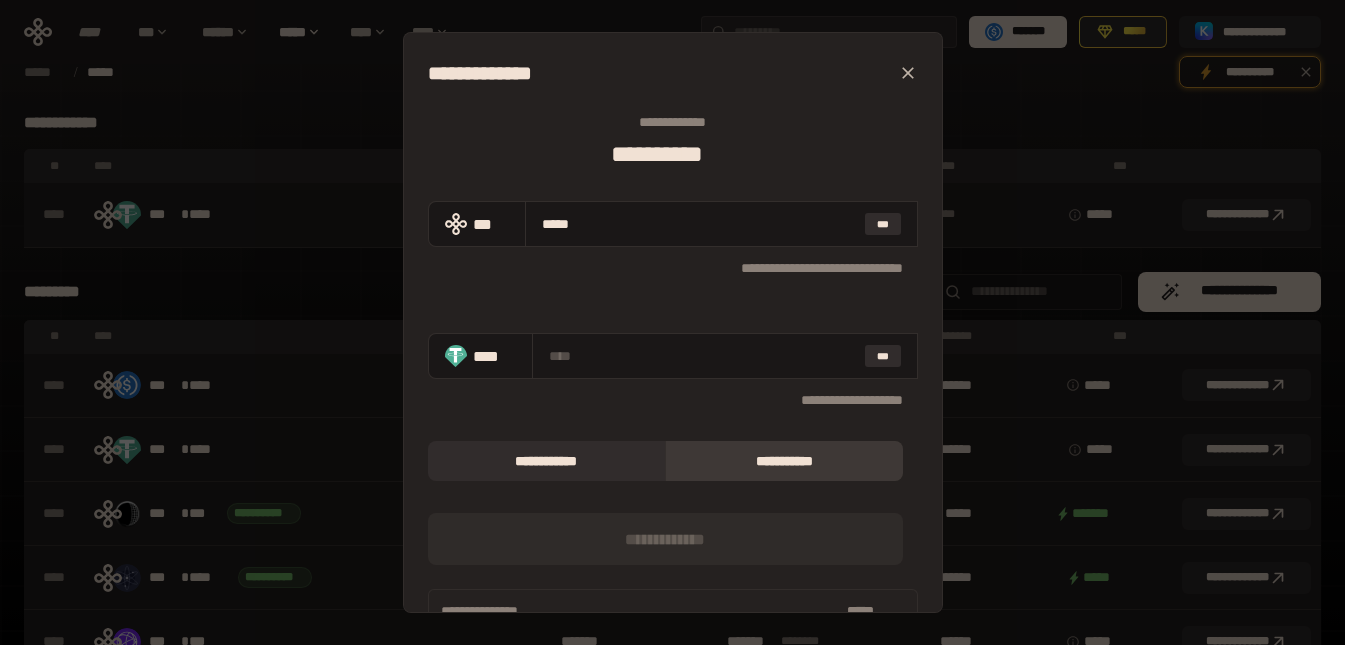 type on "**********" 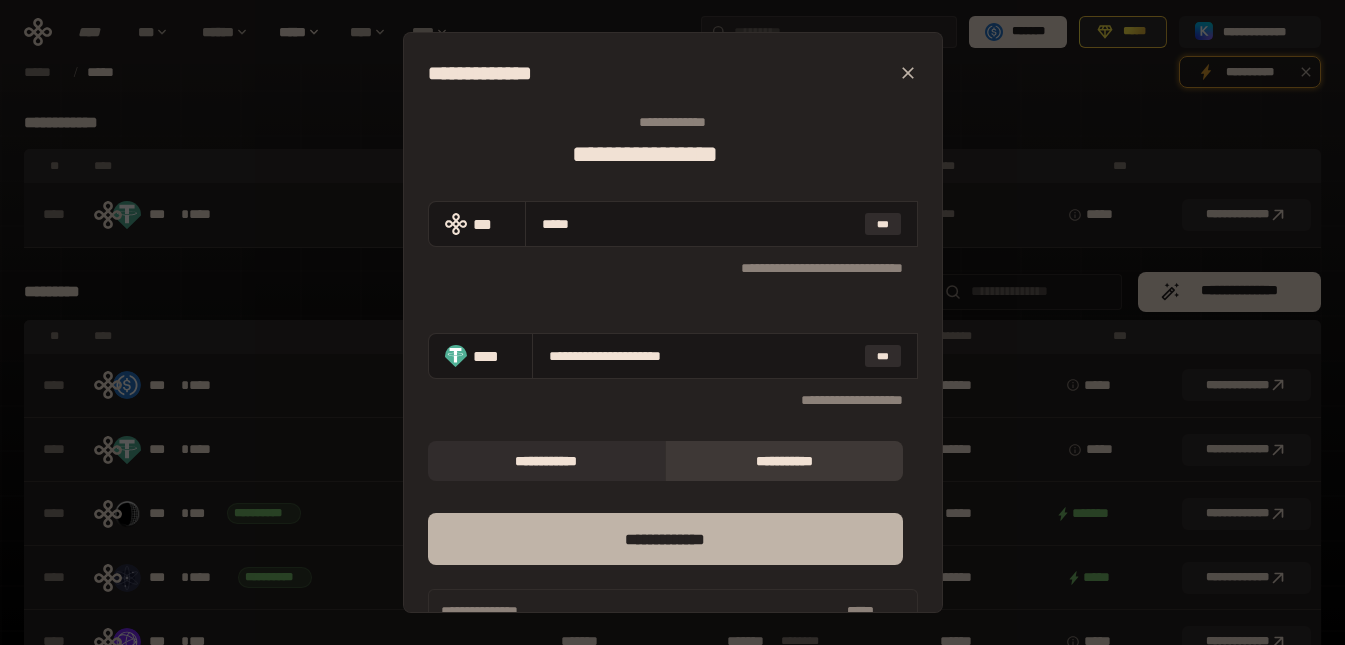 type on "*****" 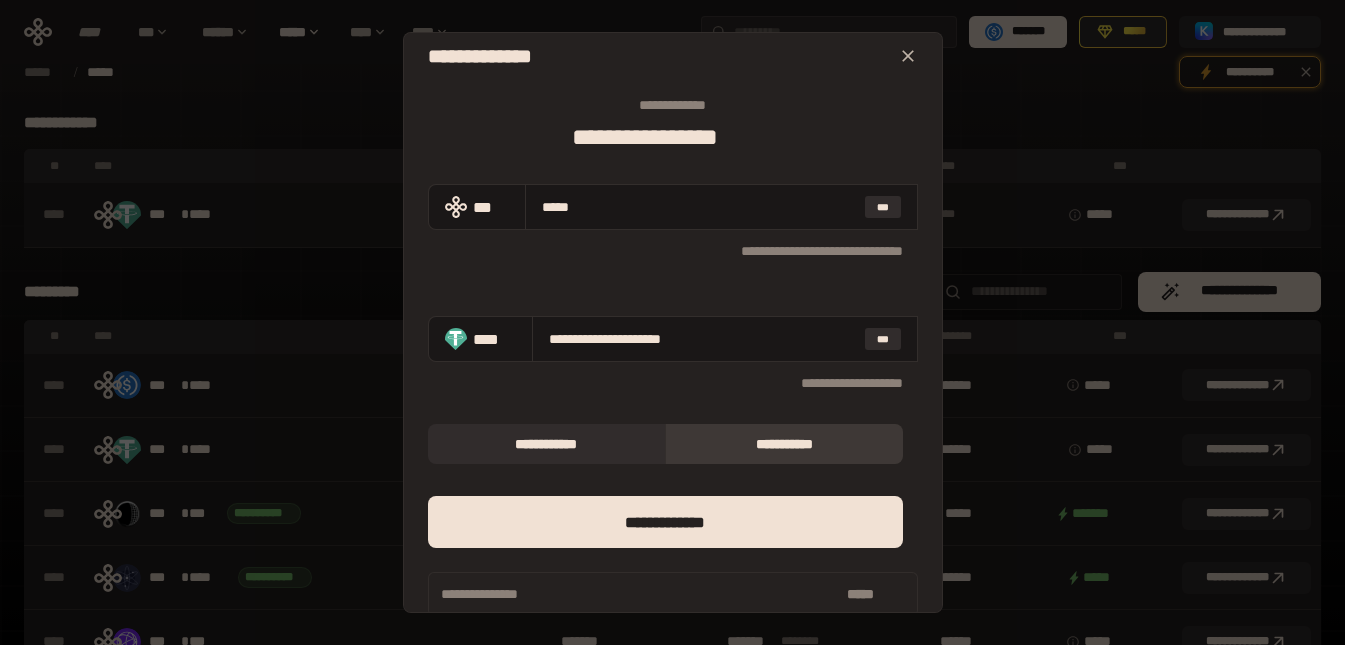 scroll, scrollTop: 45, scrollLeft: 0, axis: vertical 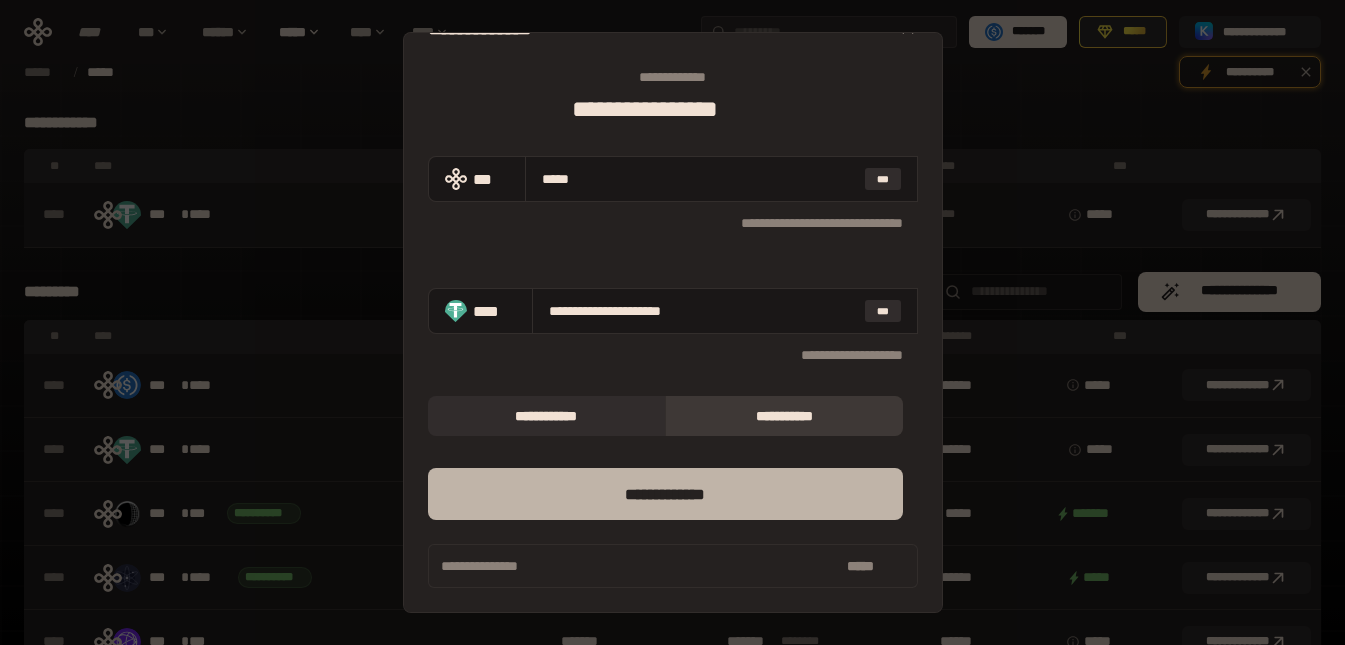 click on "*** *********" at bounding box center (665, 494) 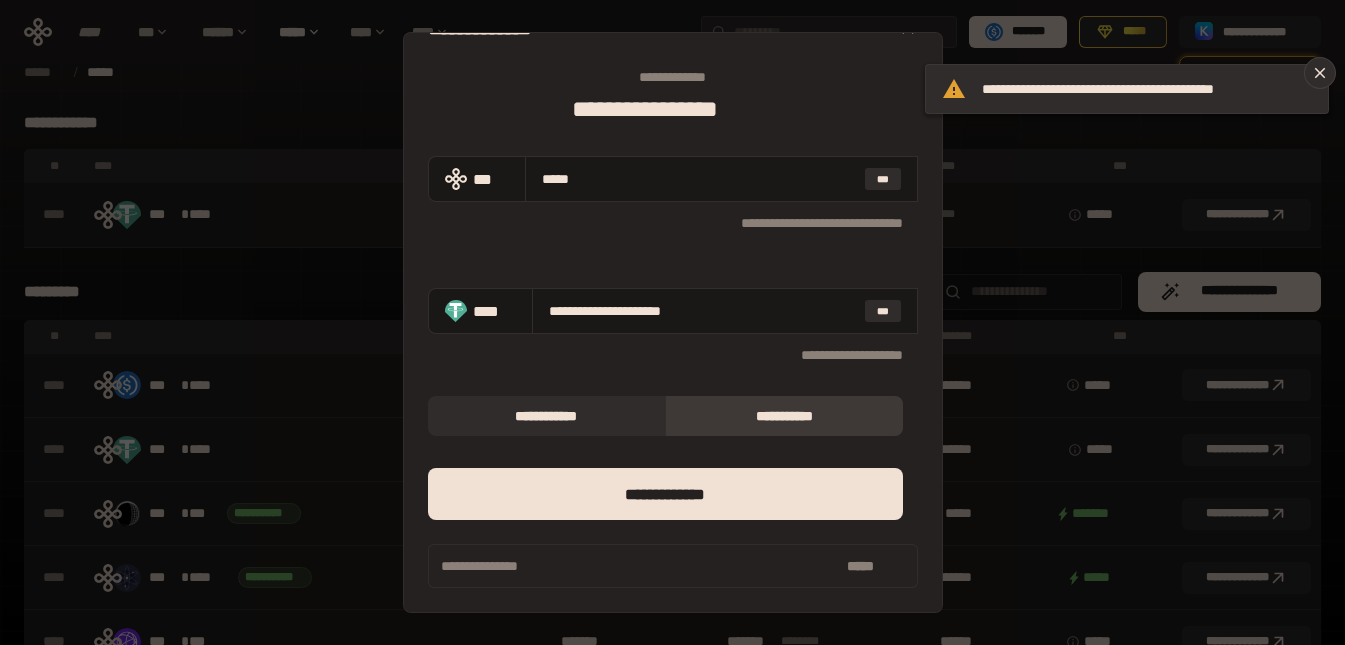 click on "*** [FIRST] [LAST] [STREET] [NUMBER] [CITY], [STATE] [ZIP] [COUNTRY] [PHONE] [EMAIL] [SSN] [DLN] [CC] [DOB] [AGE]" at bounding box center [672, 322] 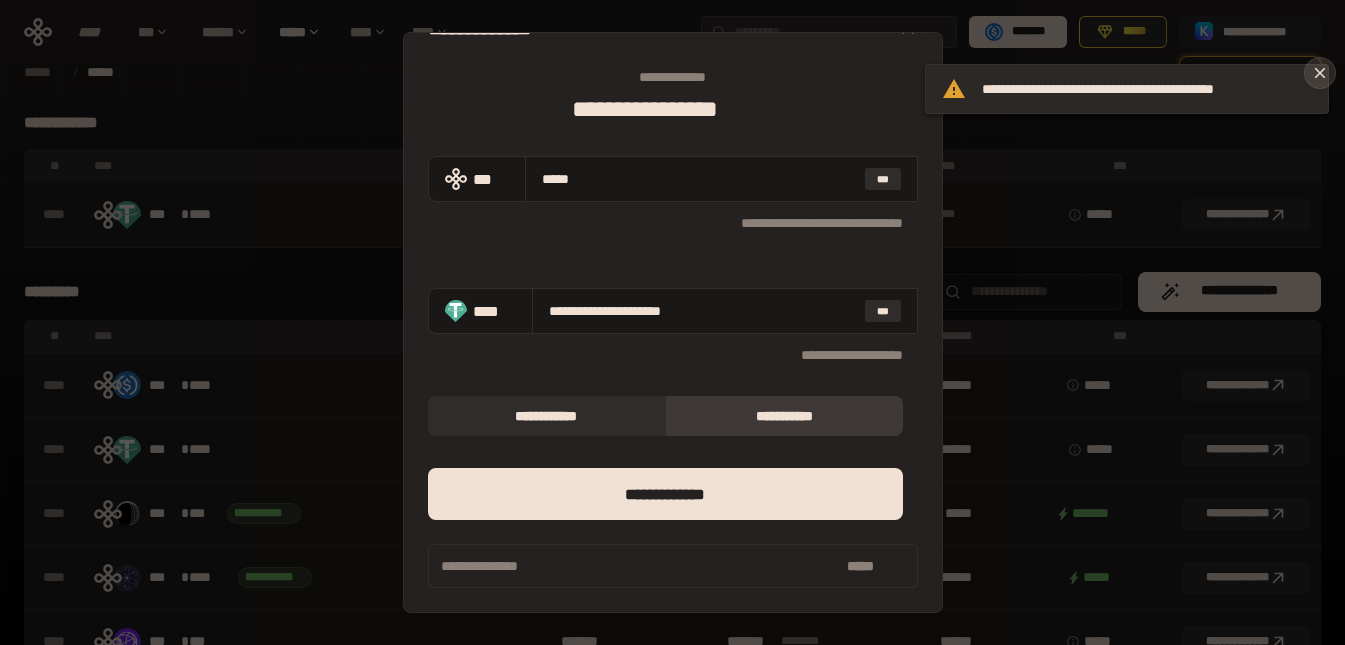 click 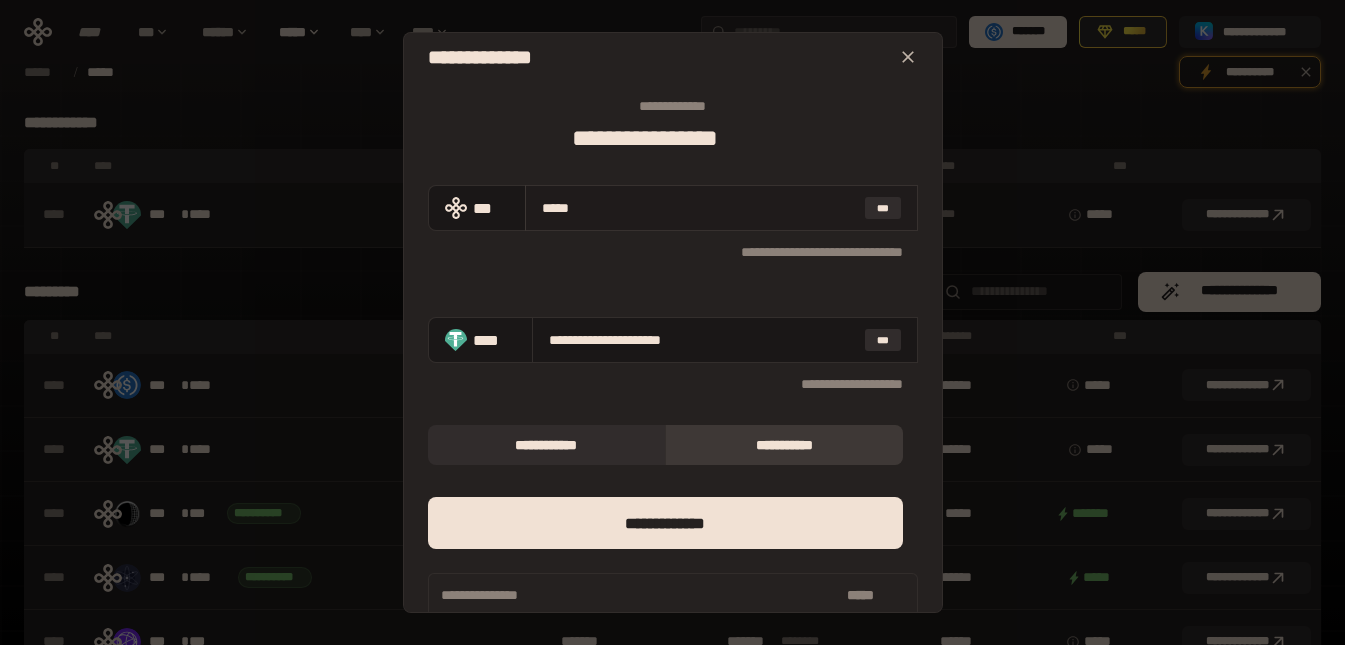 scroll, scrollTop: 0, scrollLeft: 0, axis: both 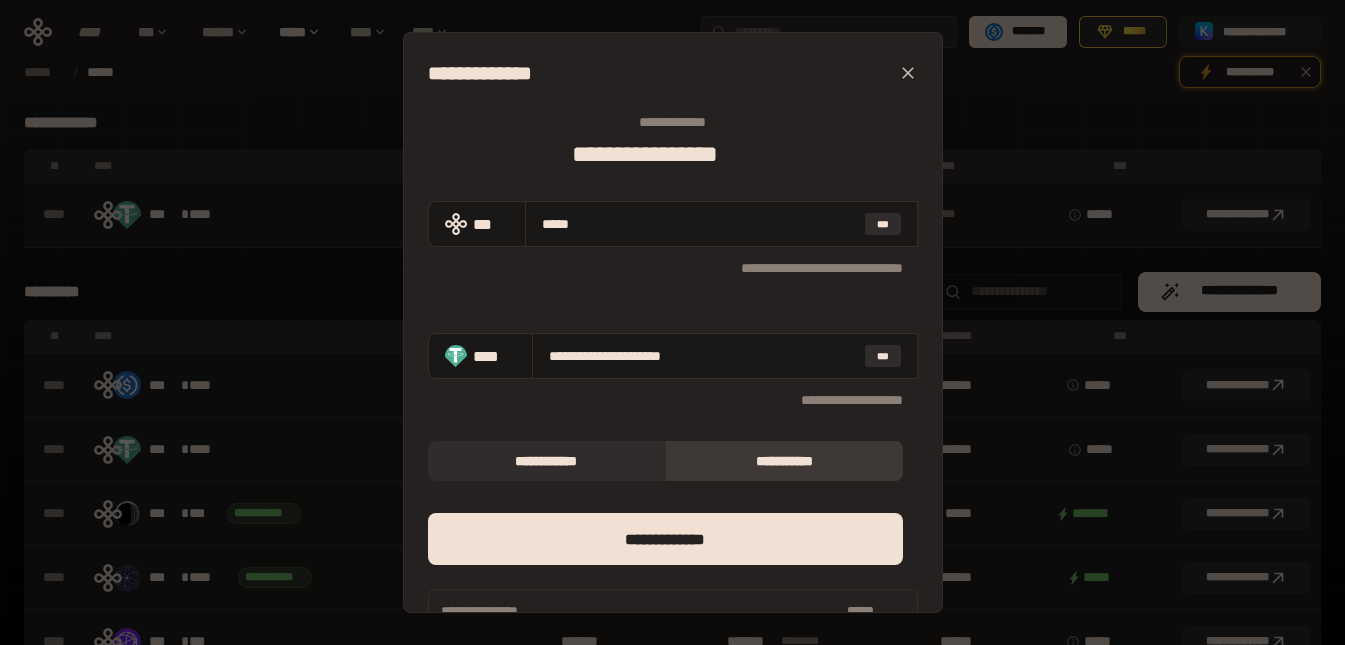 click 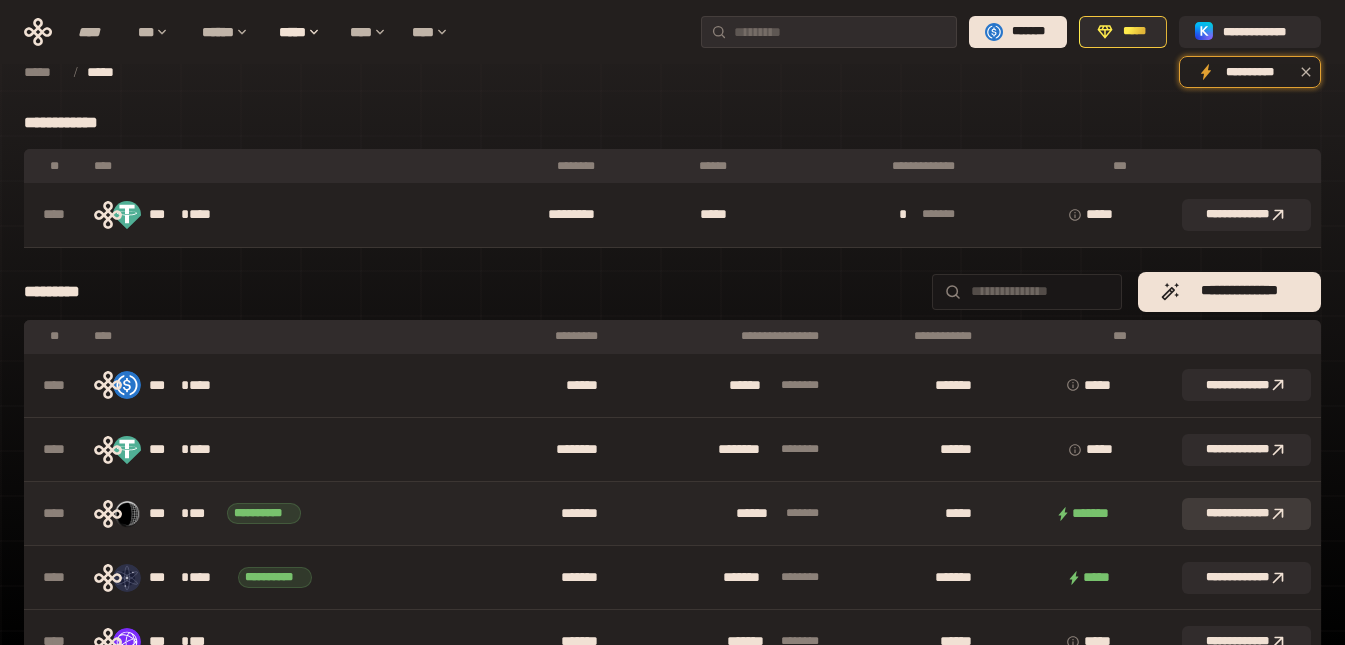click on "**********" at bounding box center [1246, 514] 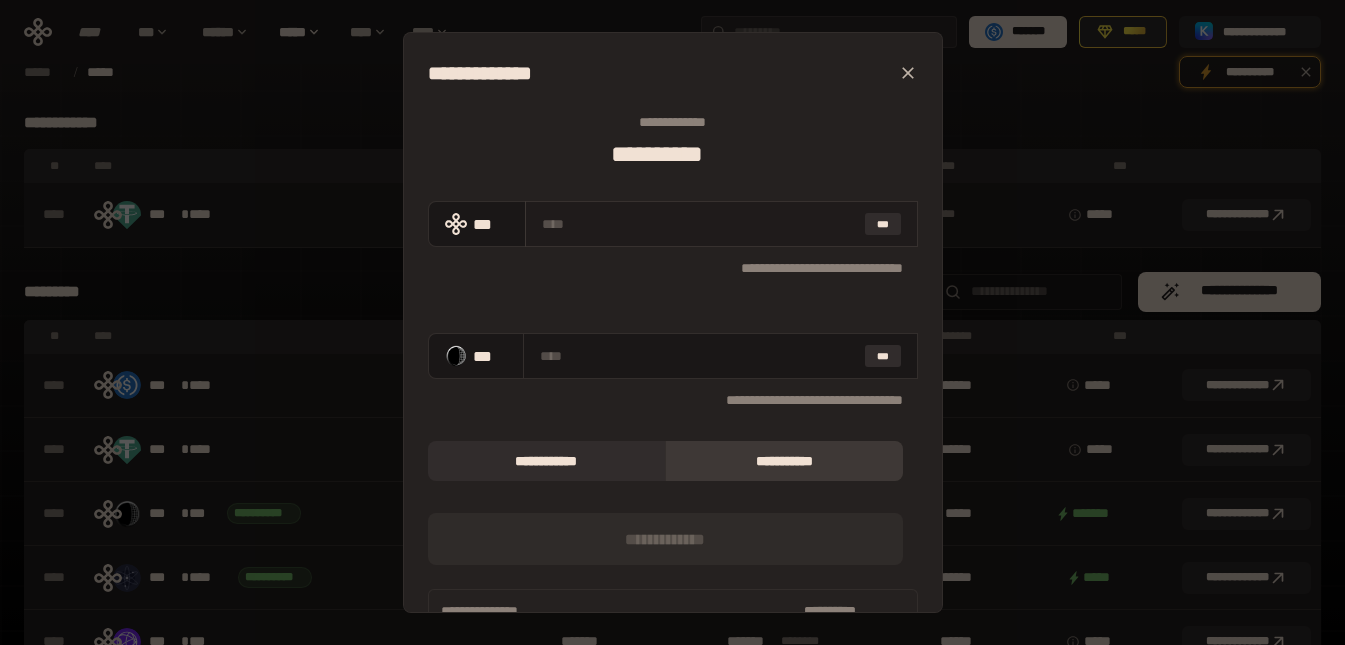 click at bounding box center (699, 224) 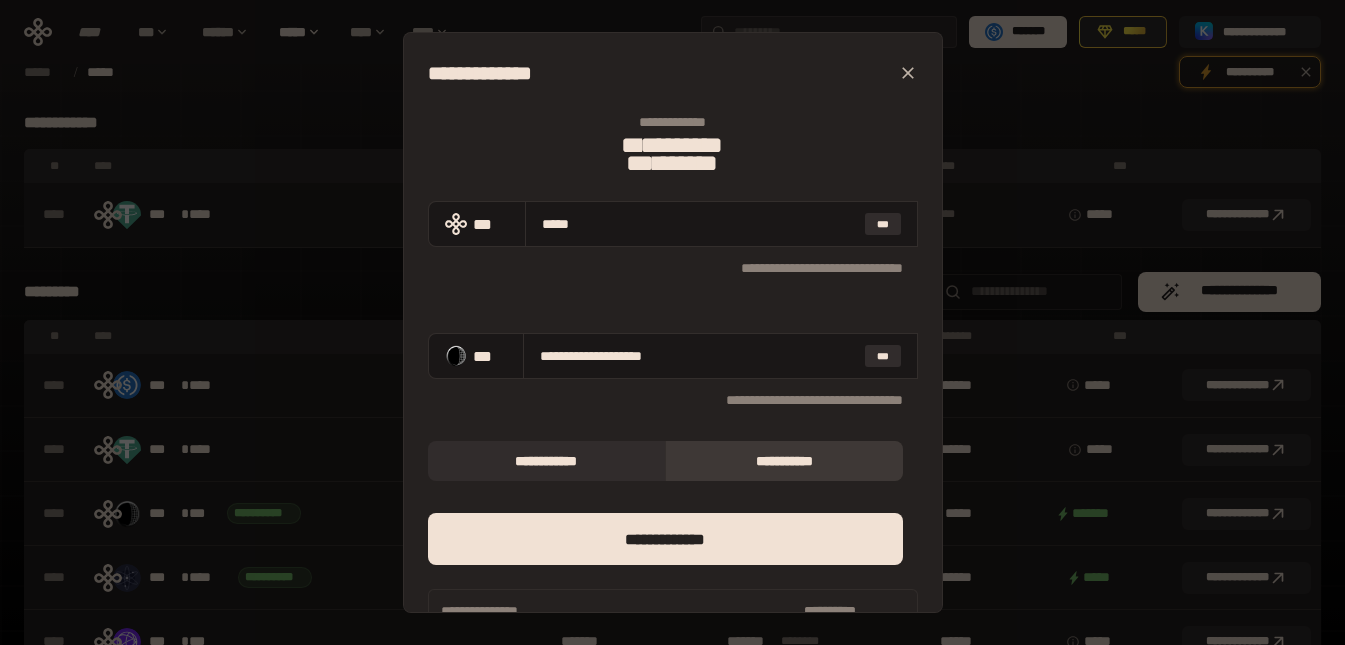 type on "**********" 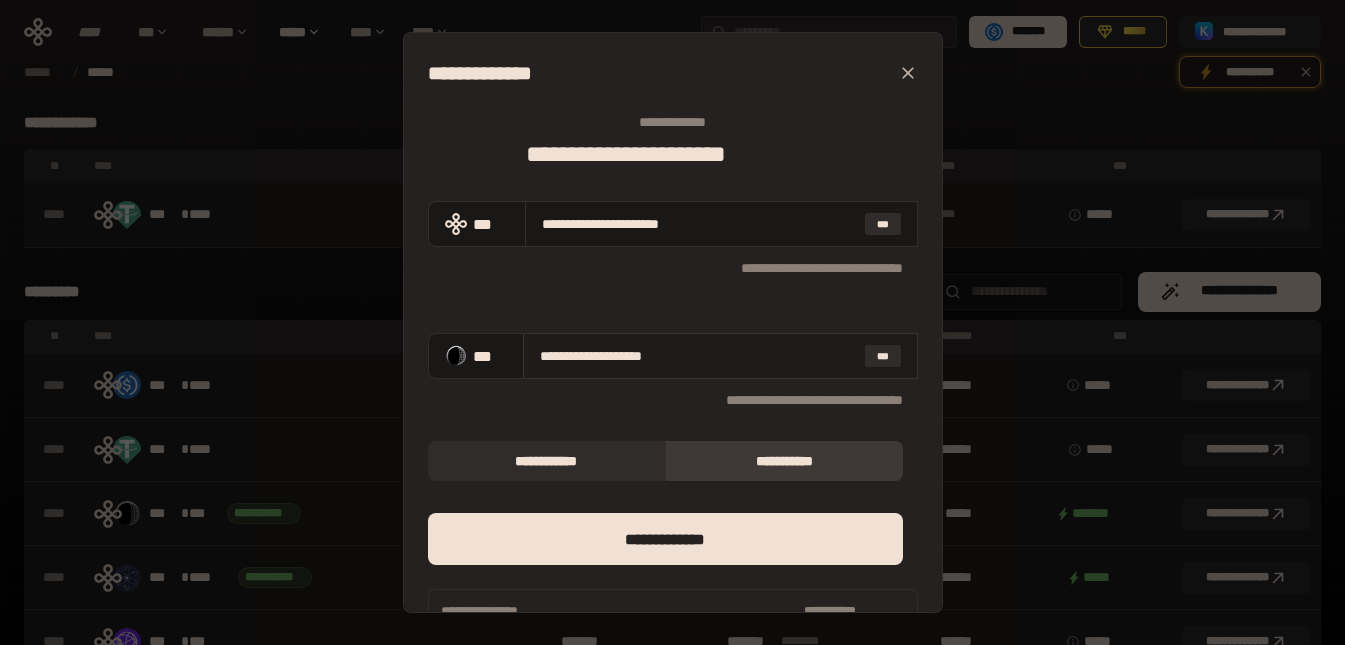 type on "**********" 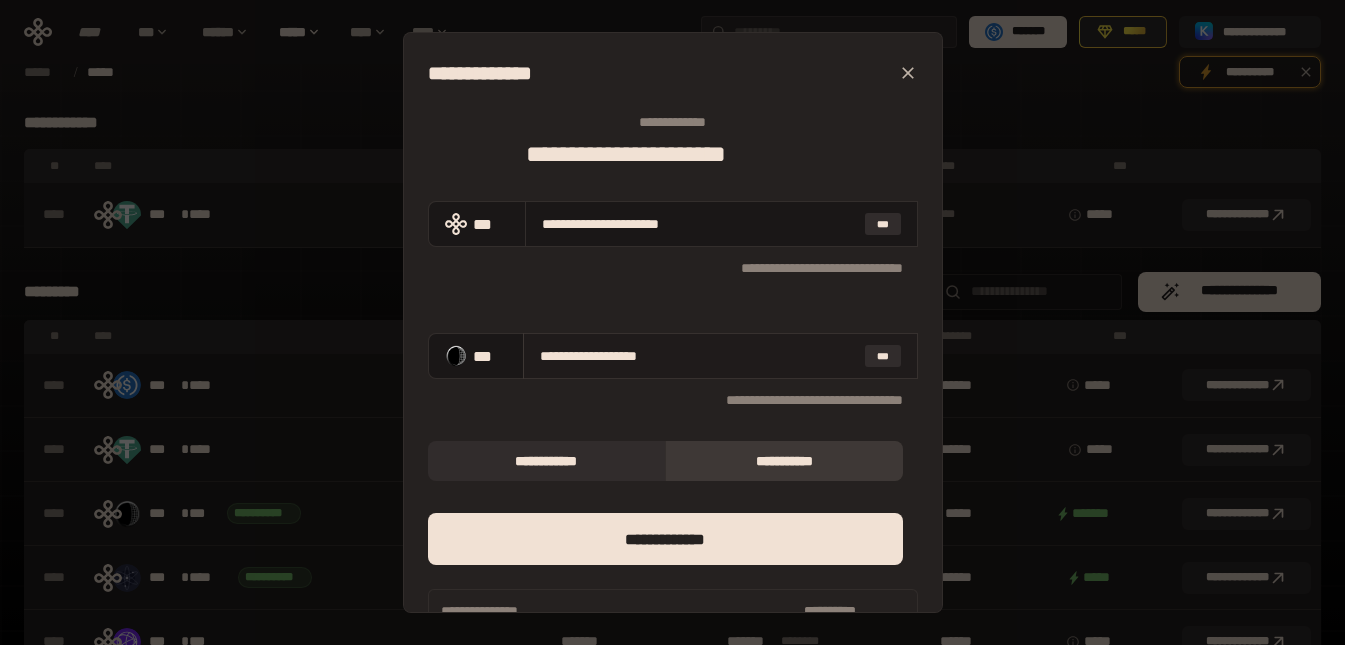 type on "**********" 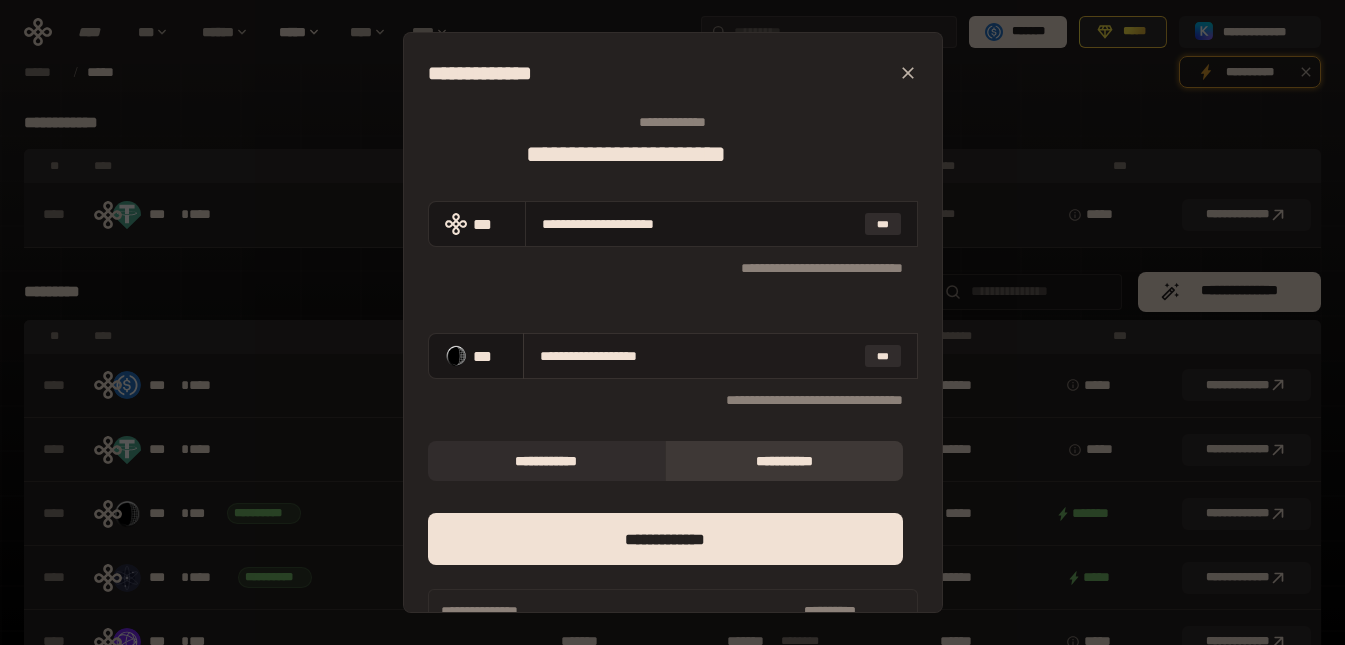 type on "**********" 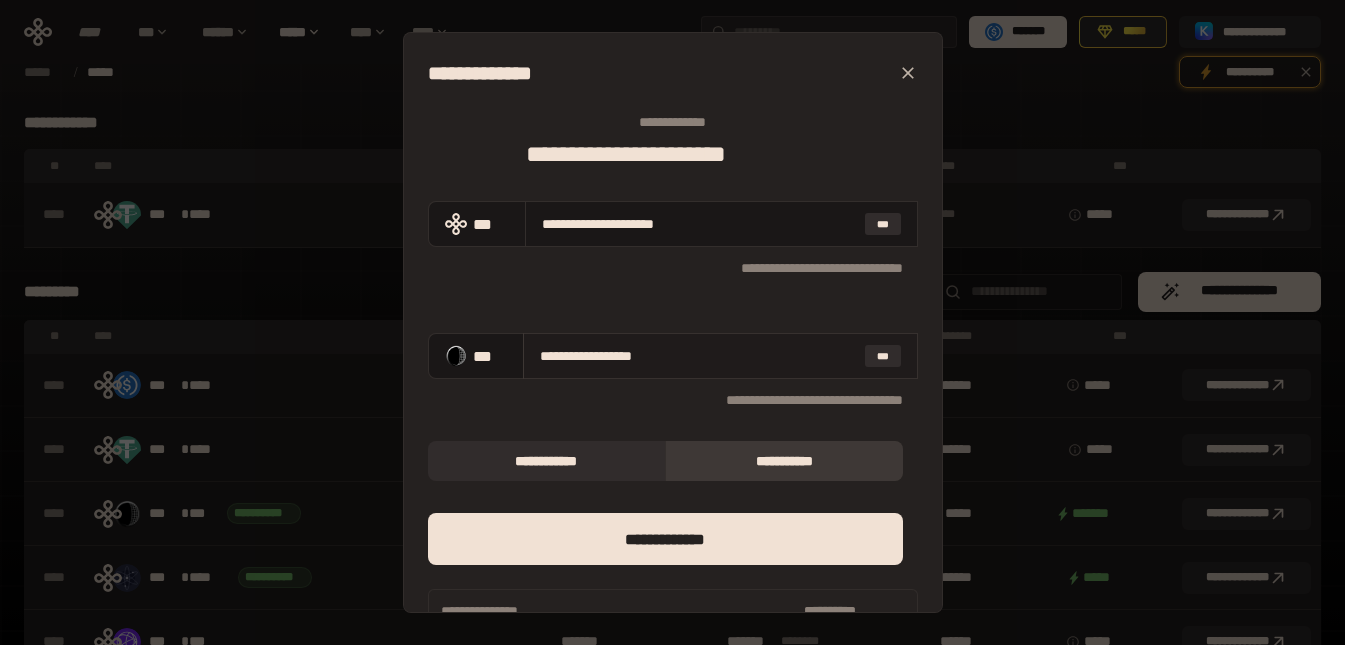 type on "**********" 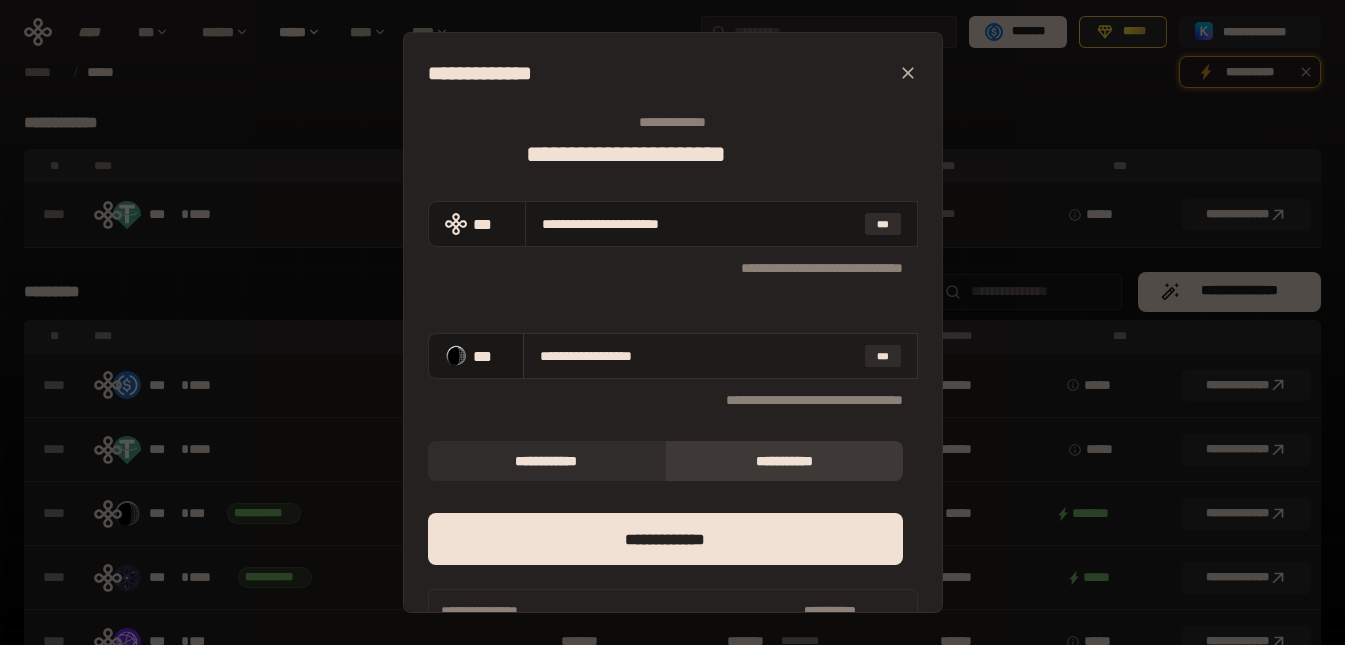 type on "**********" 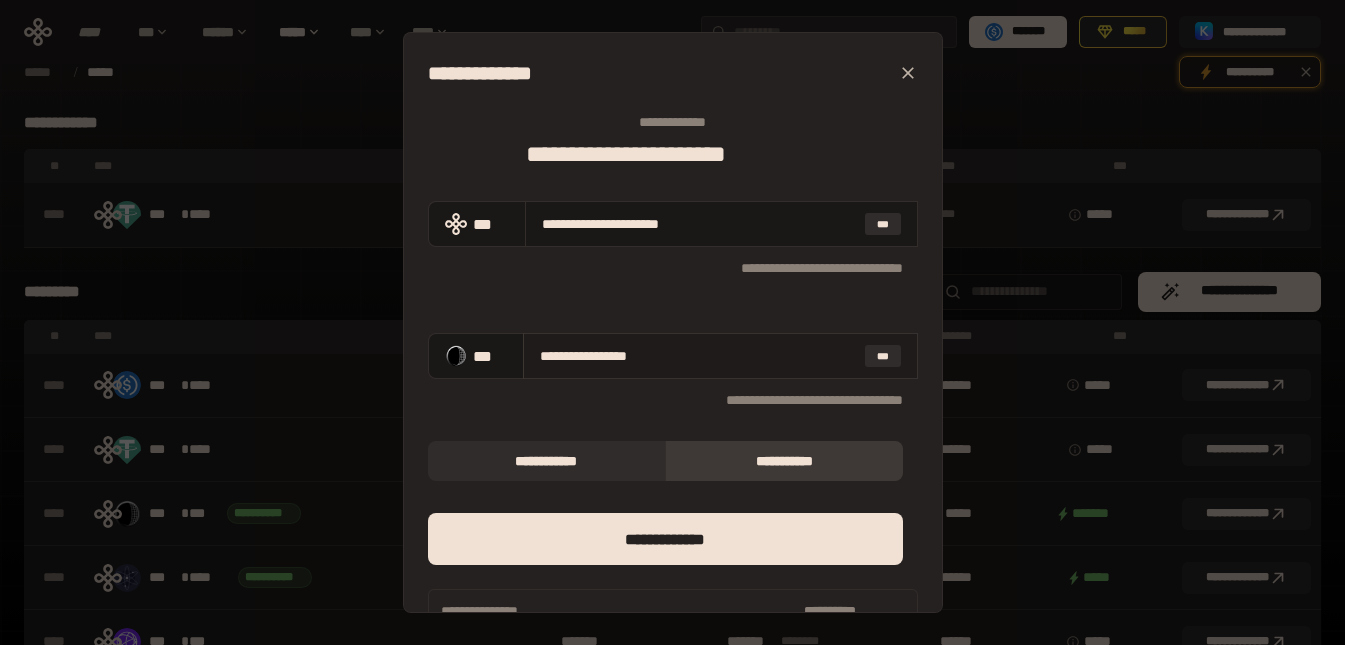 type on "**********" 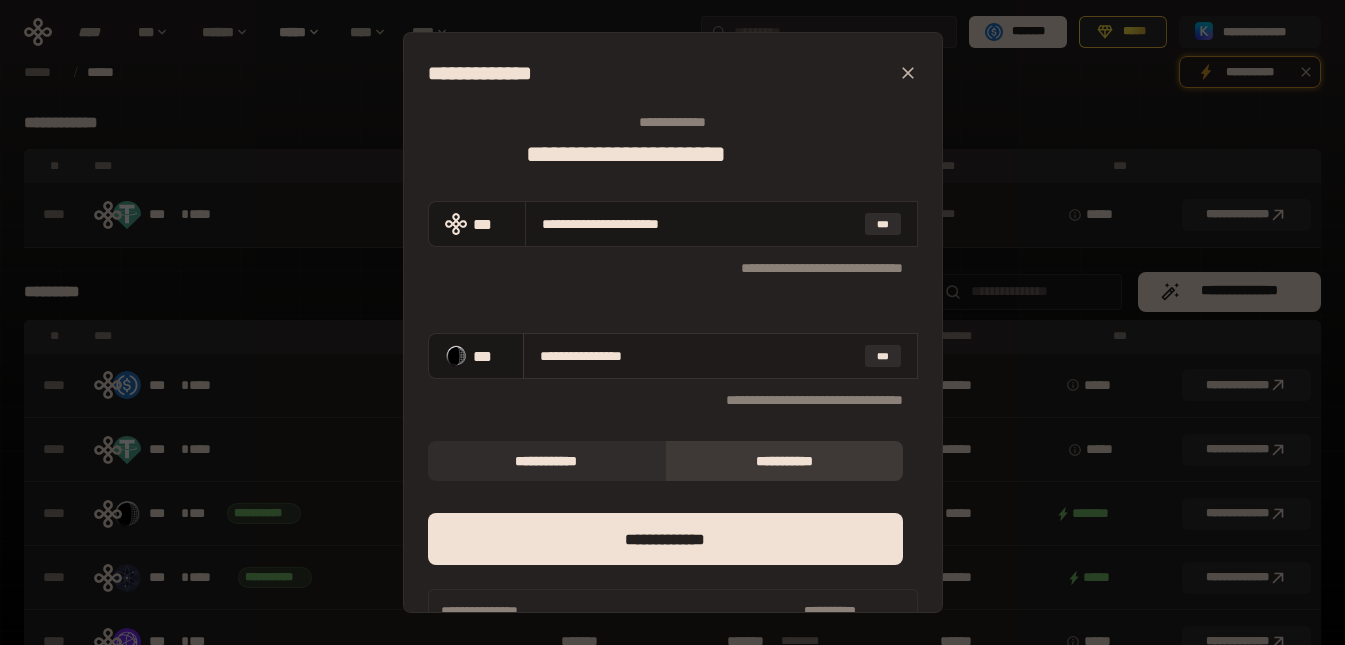 type on "**********" 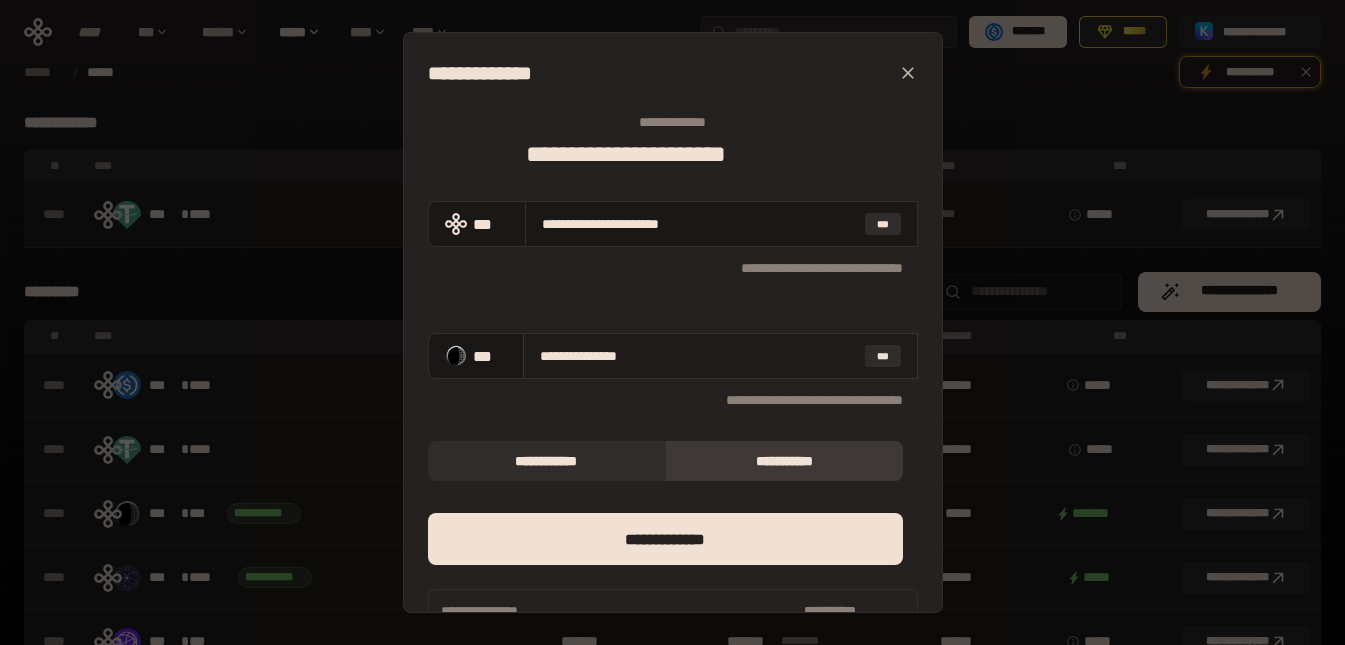 type on "**********" 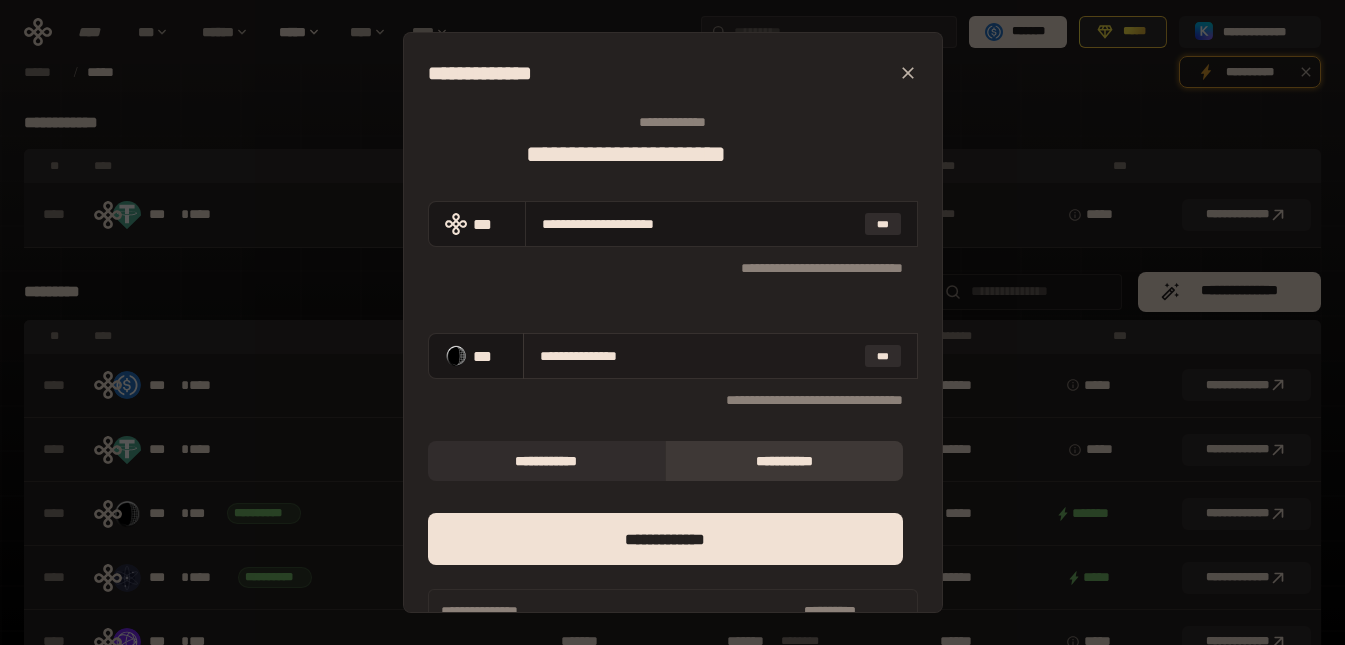 type on "**********" 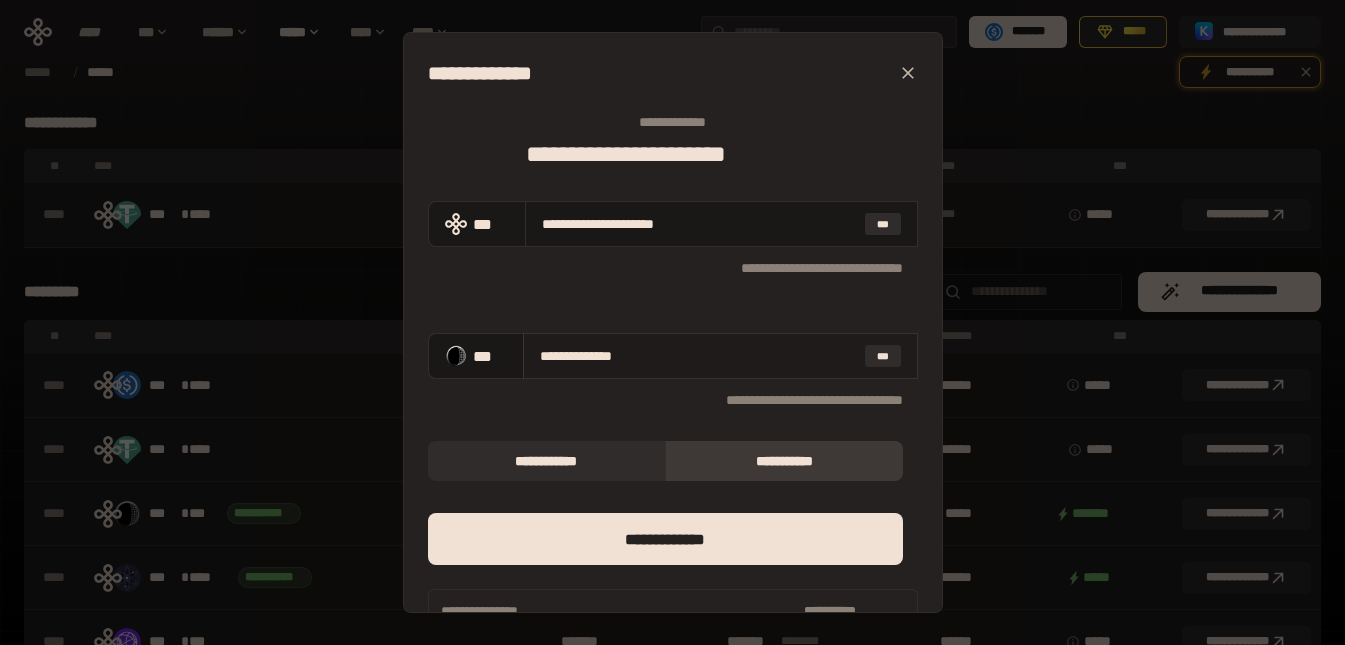 type on "**********" 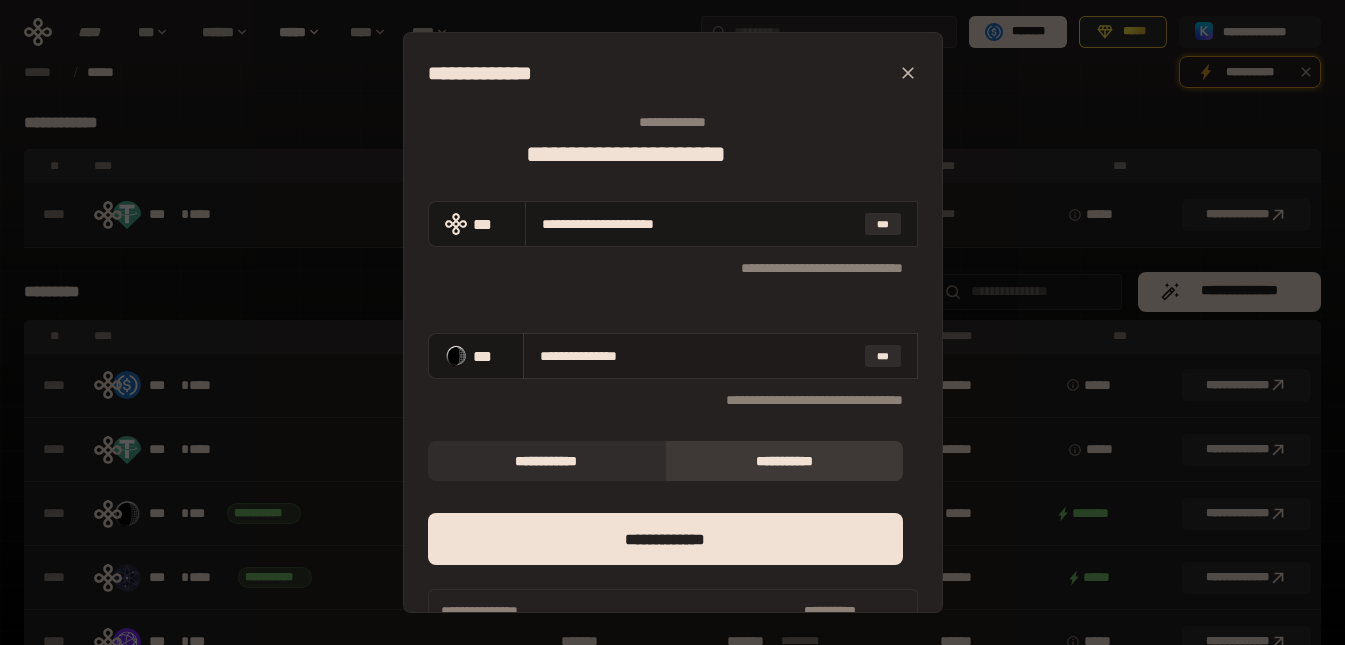 type on "**********" 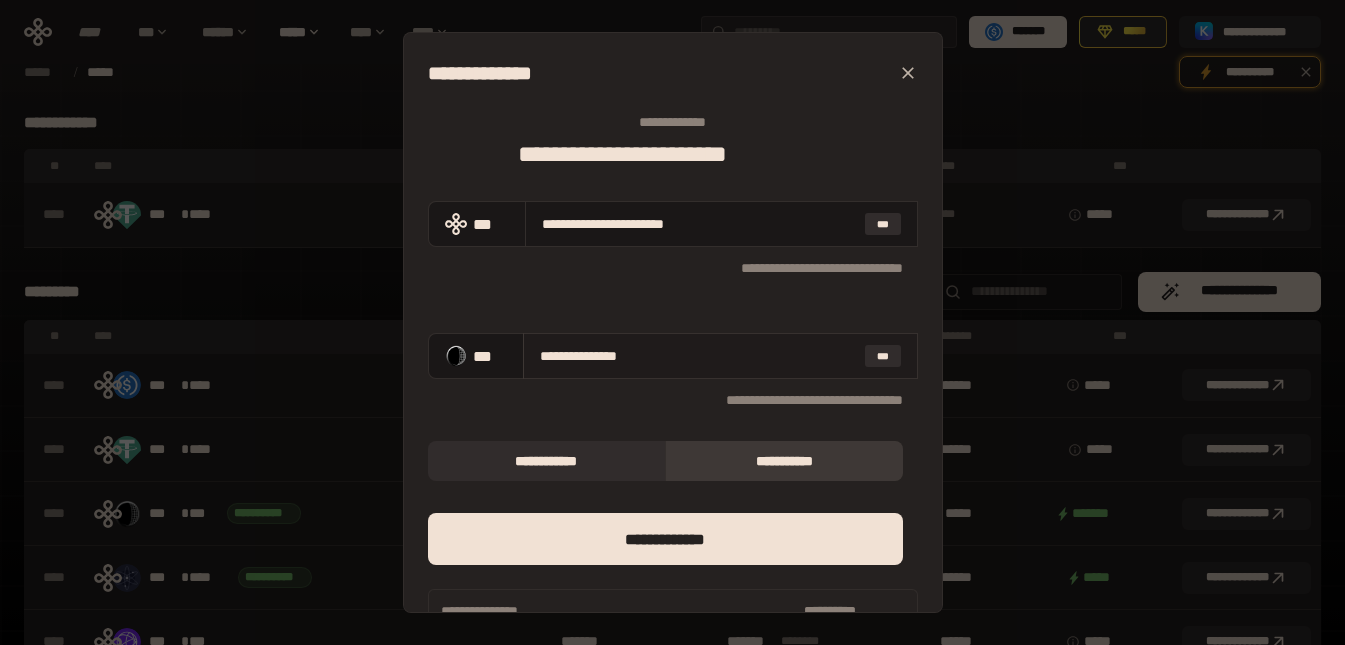 type on "**********" 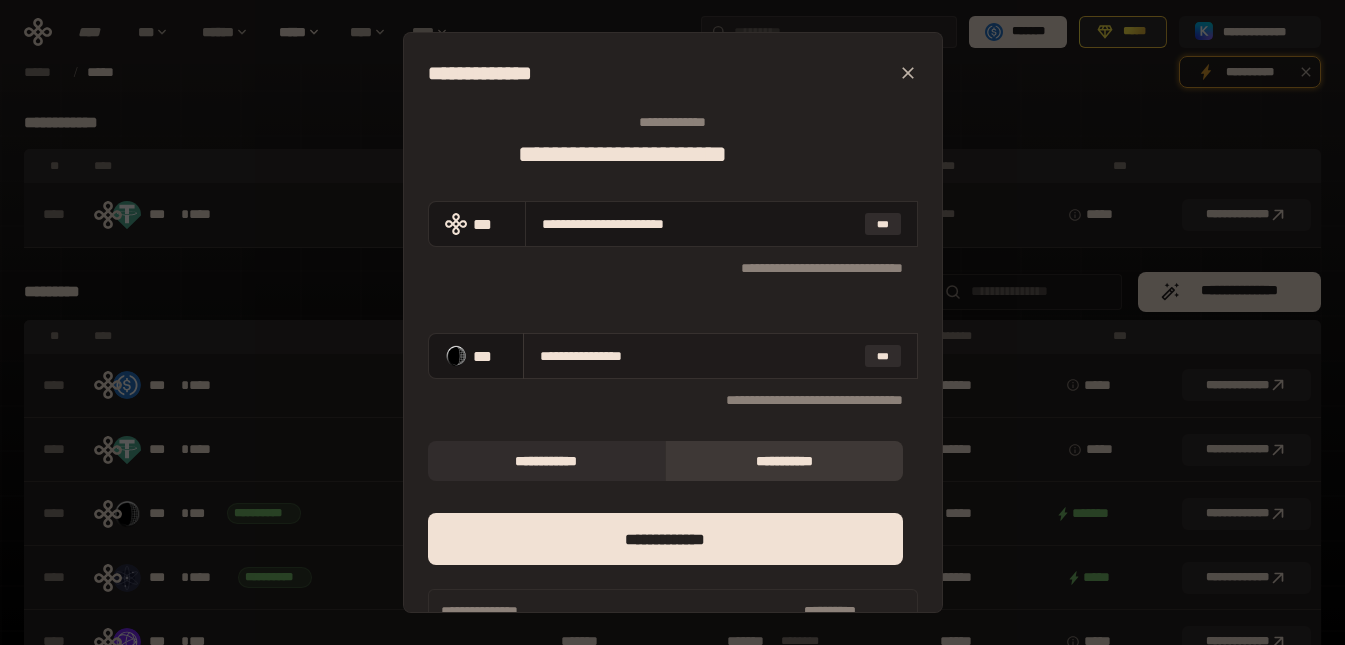 type on "**********" 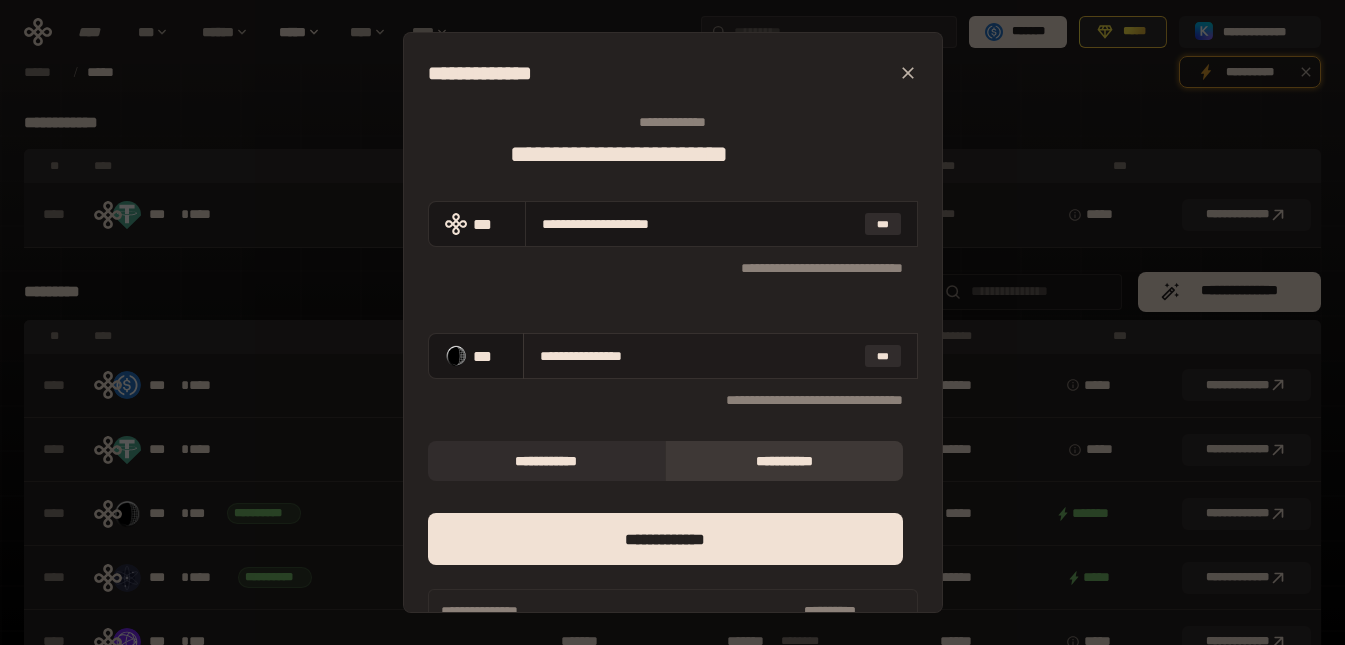 type on "**********" 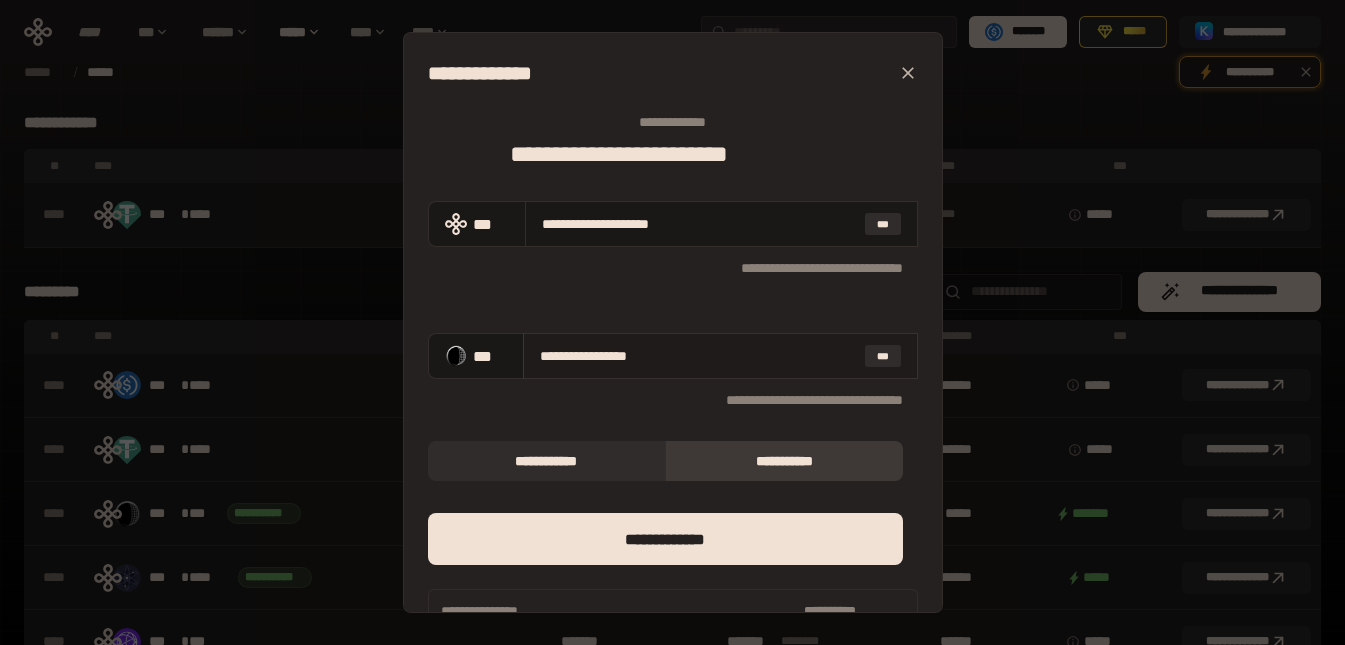 type on "**********" 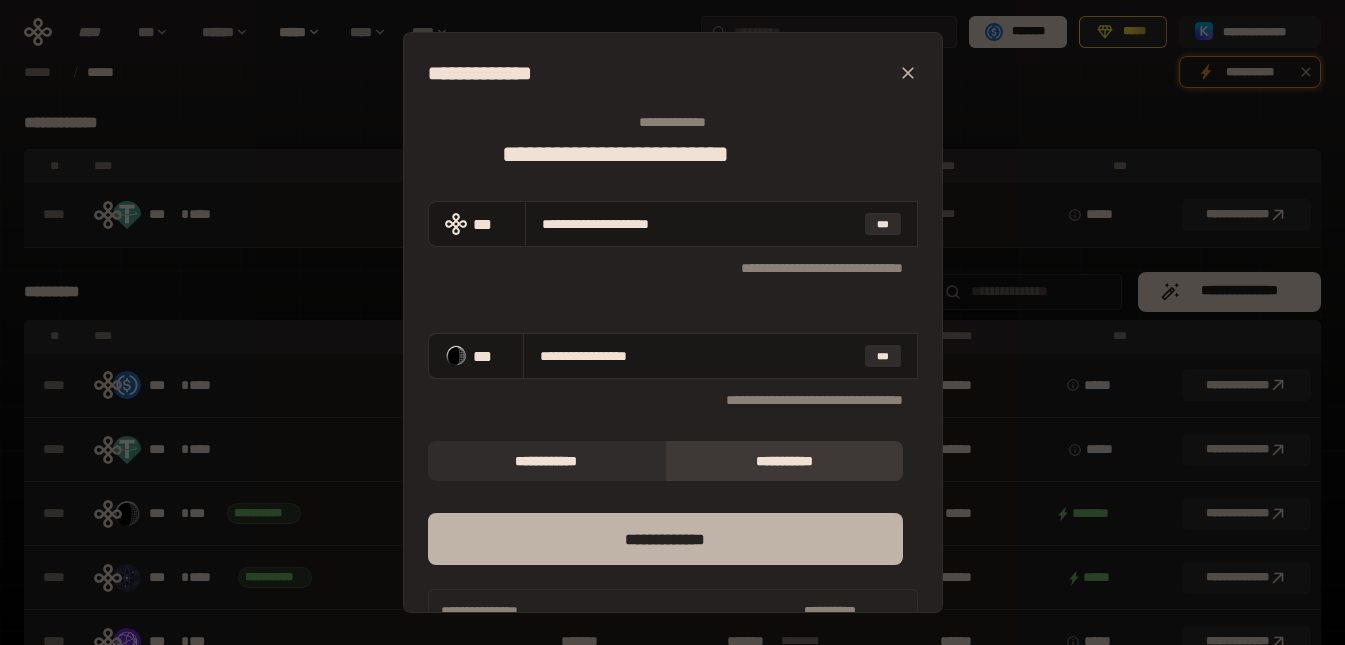type on "**********" 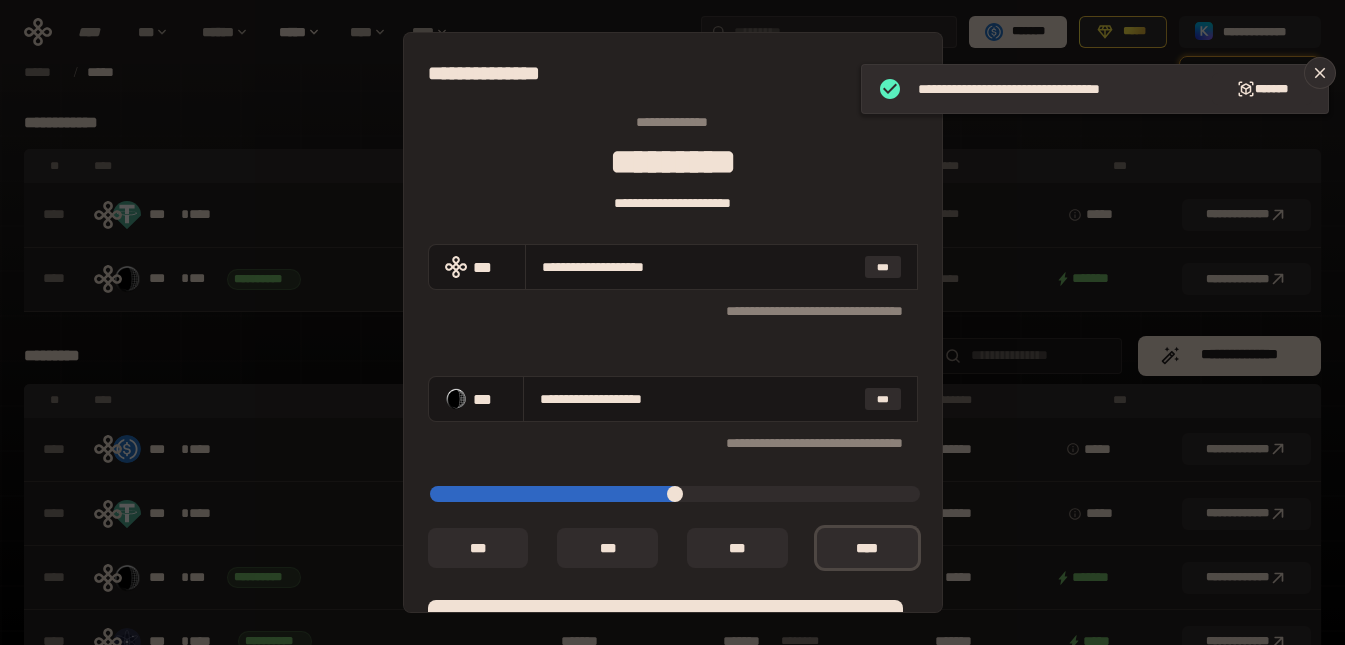 type on "**********" 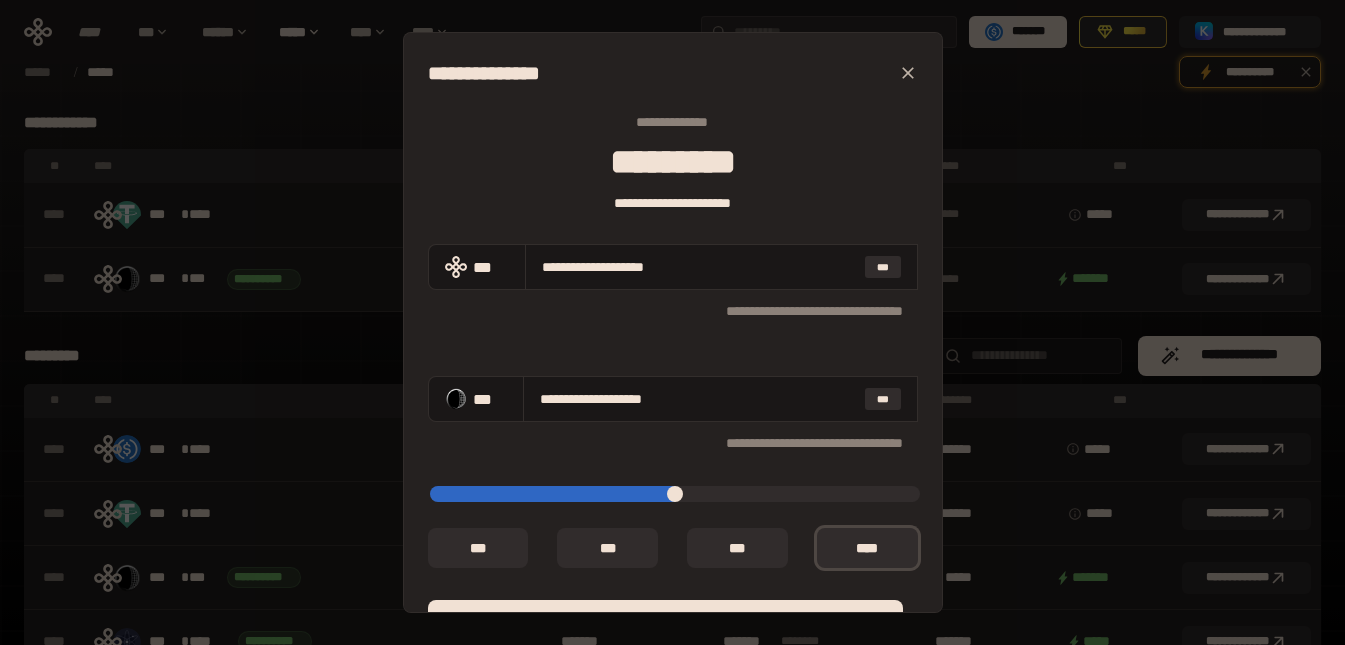 type on "*****" 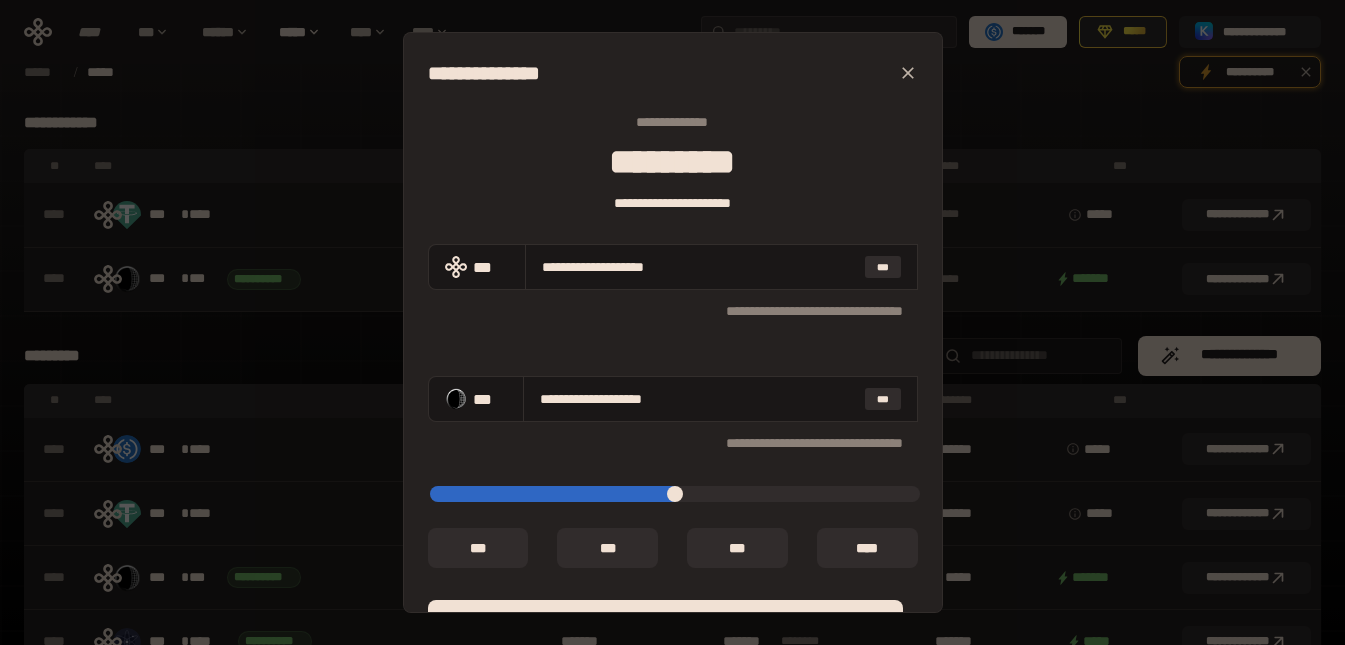 type on "**********" 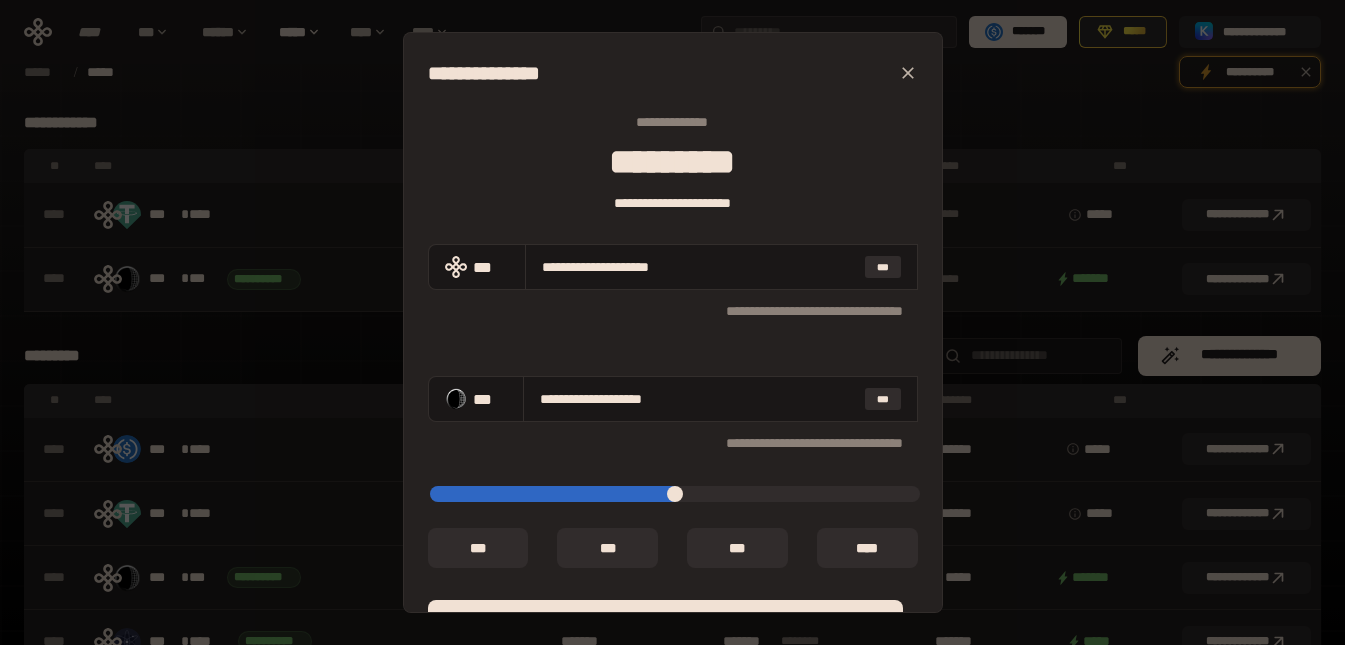 type on "*****" 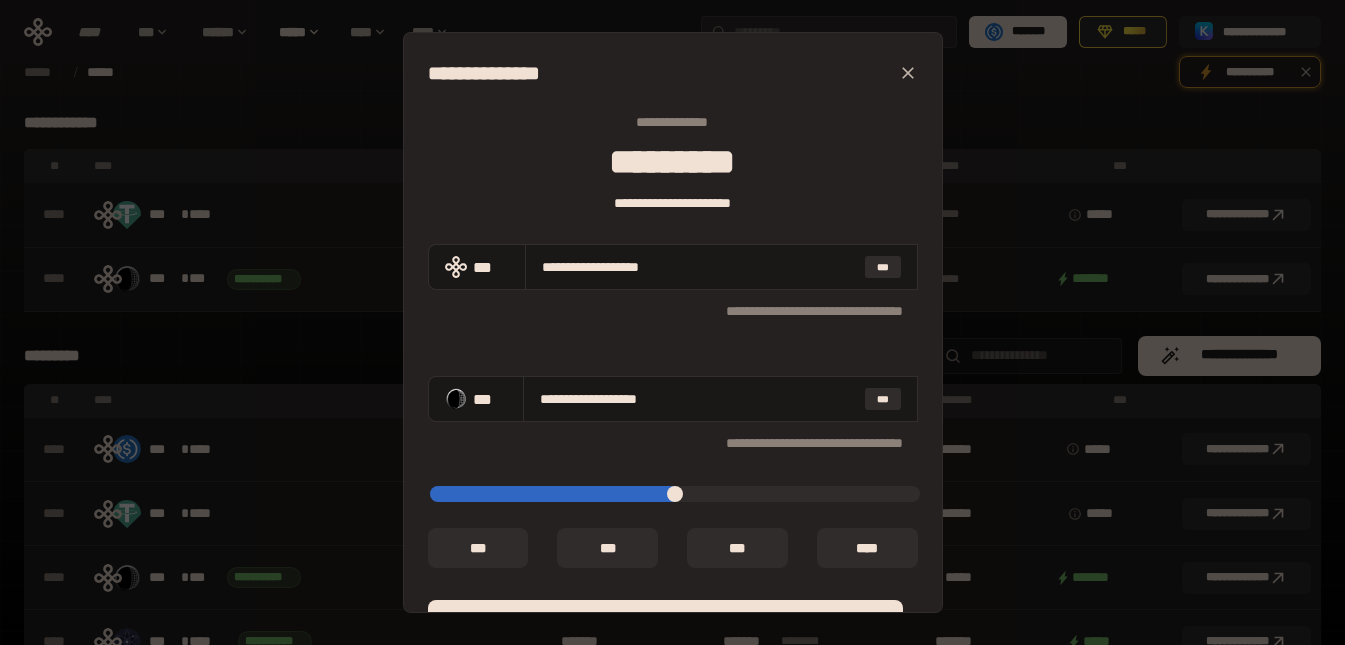 type on "**********" 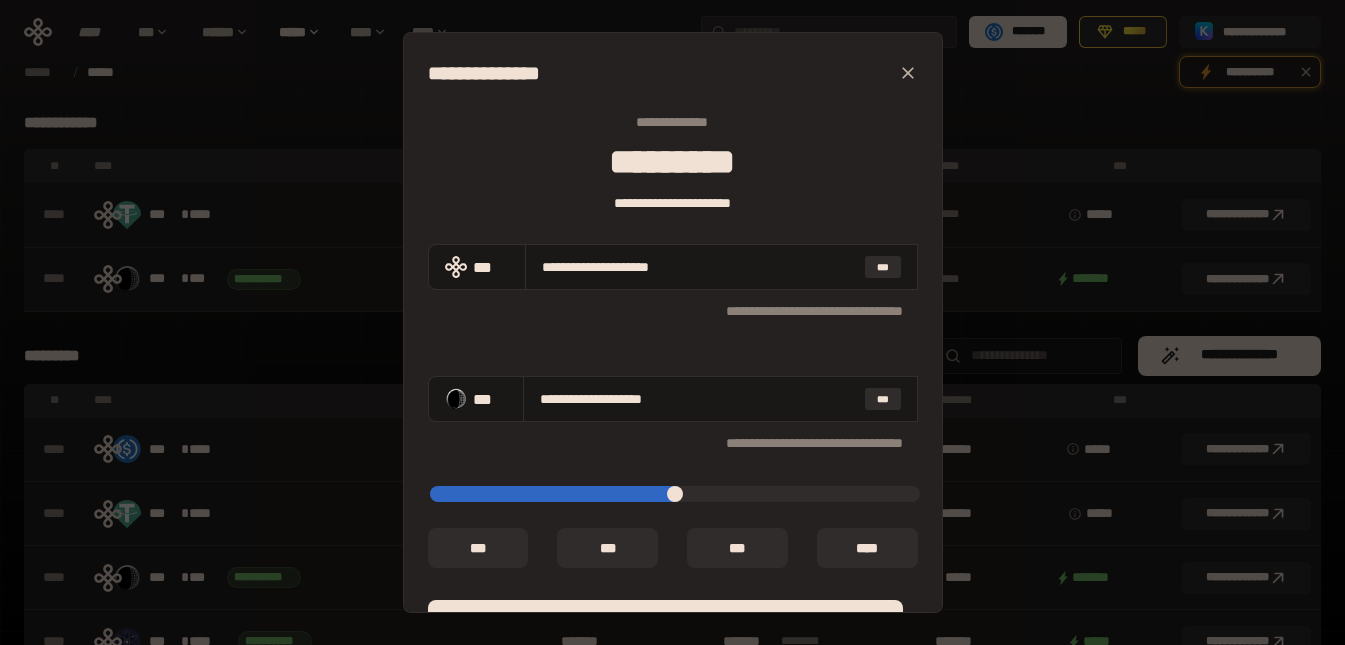 type on "**********" 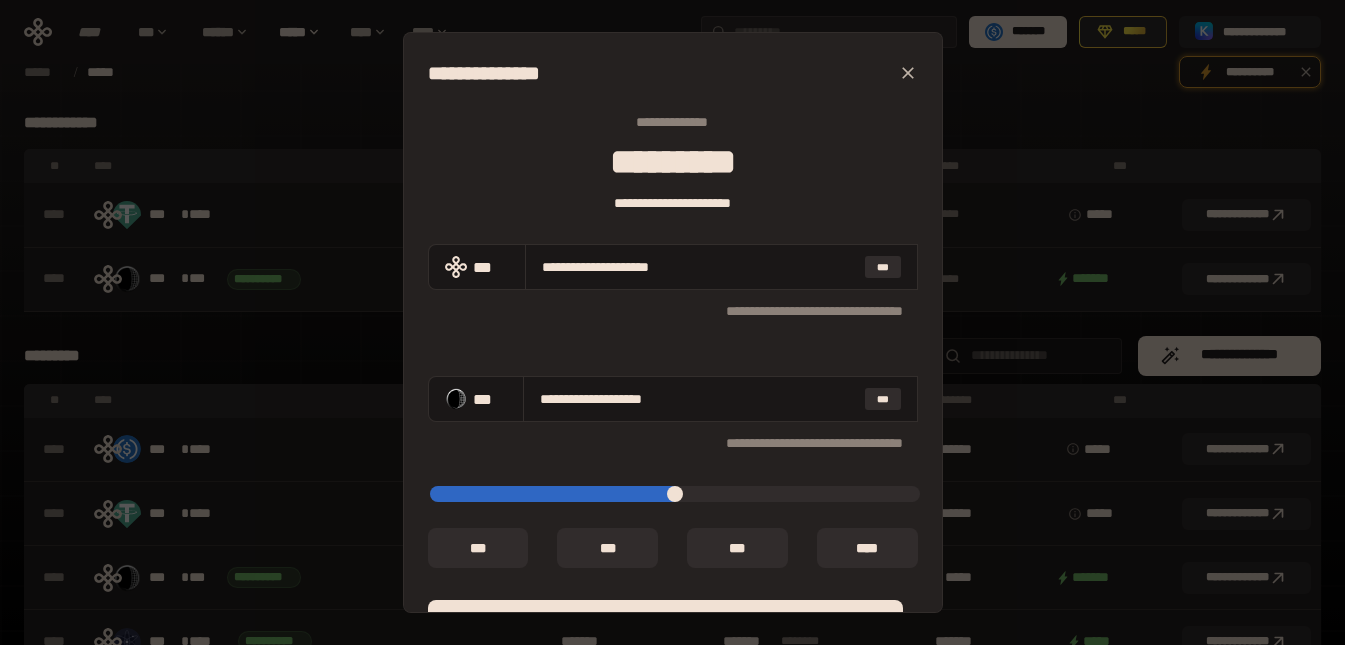 type on "**********" 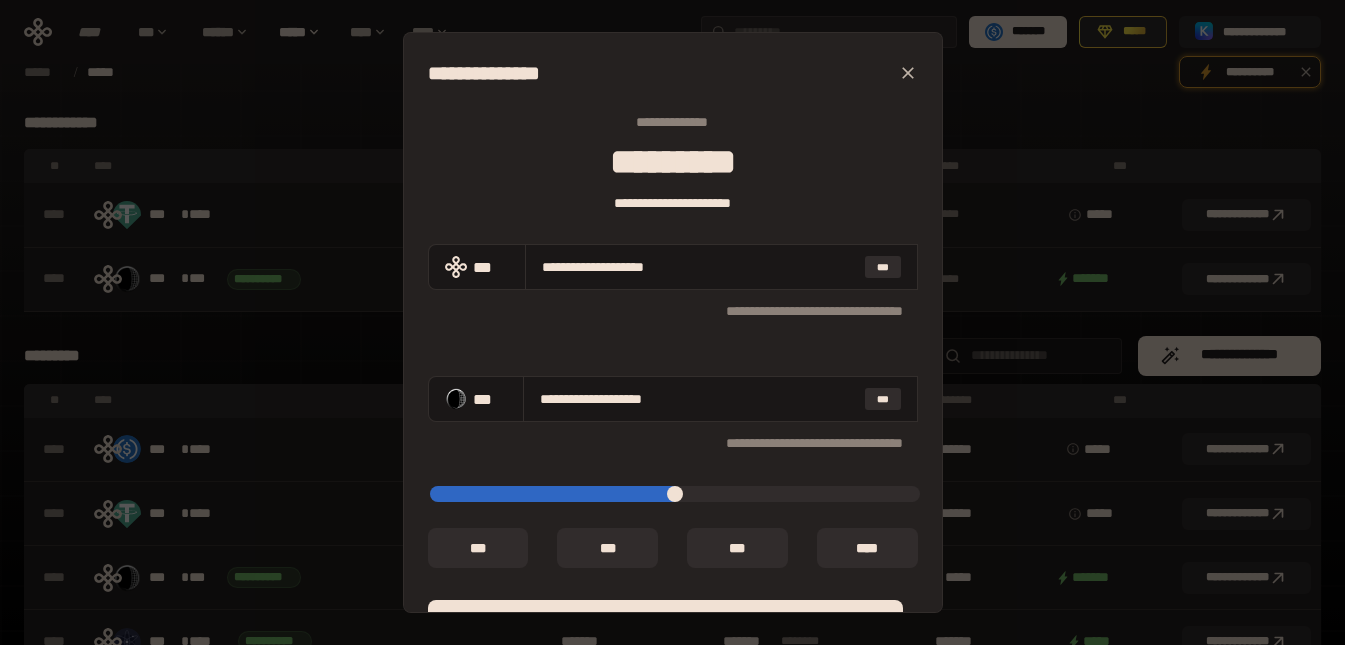 type on "**********" 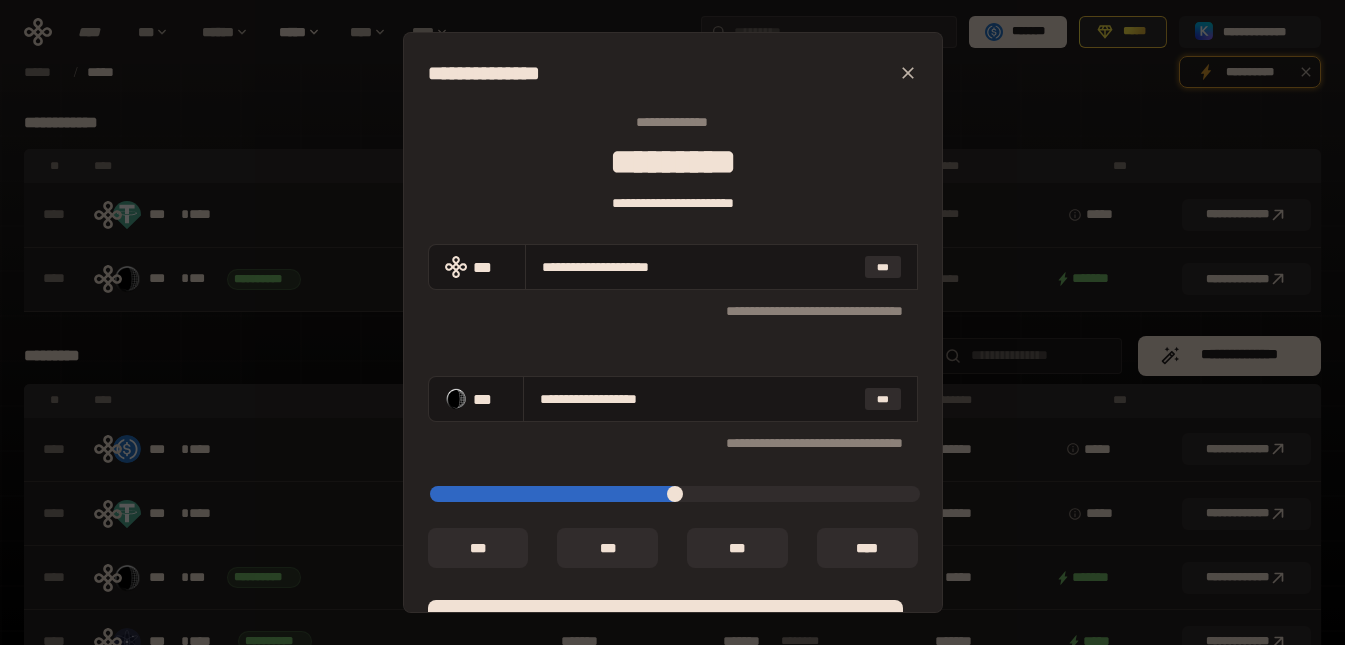 type on "**********" 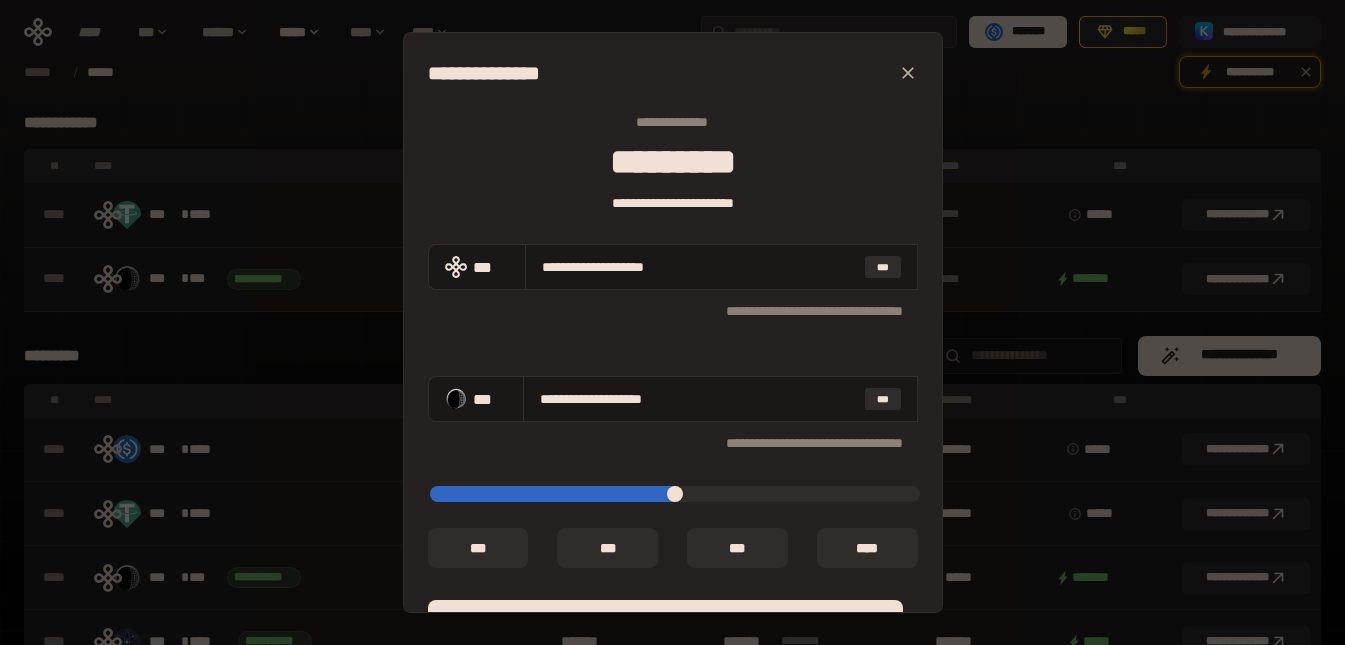 type on "**********" 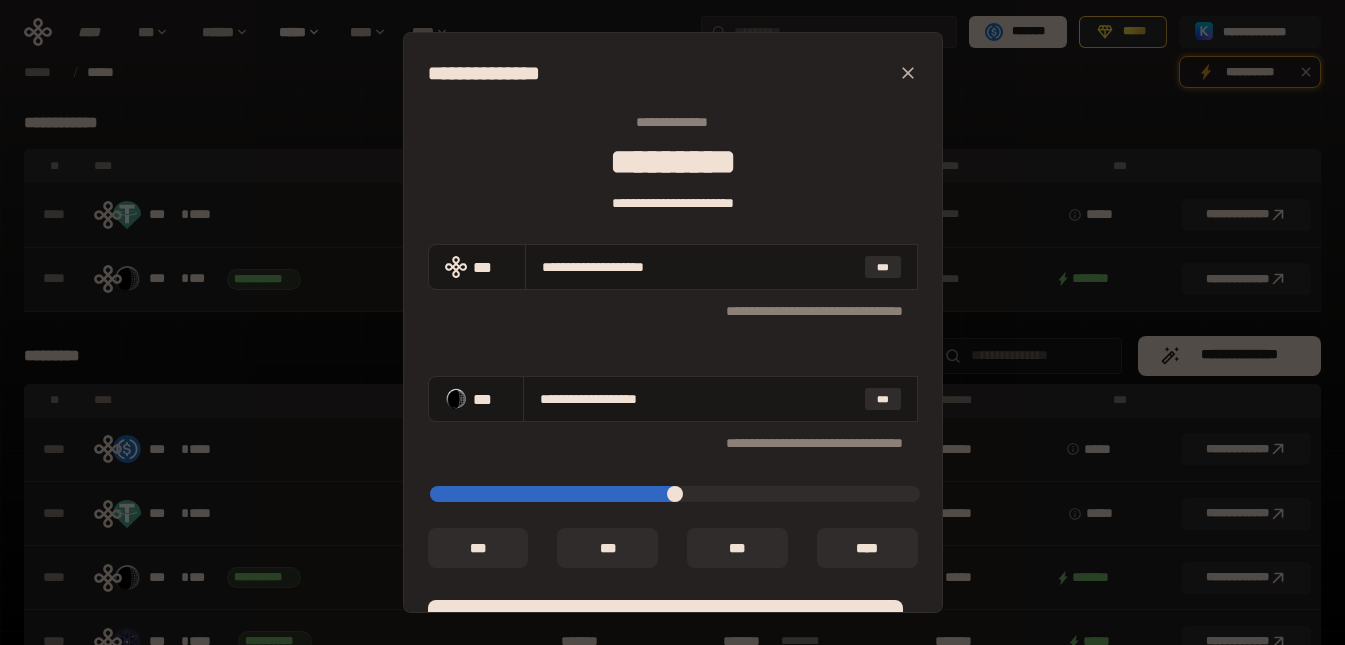 type on "**********" 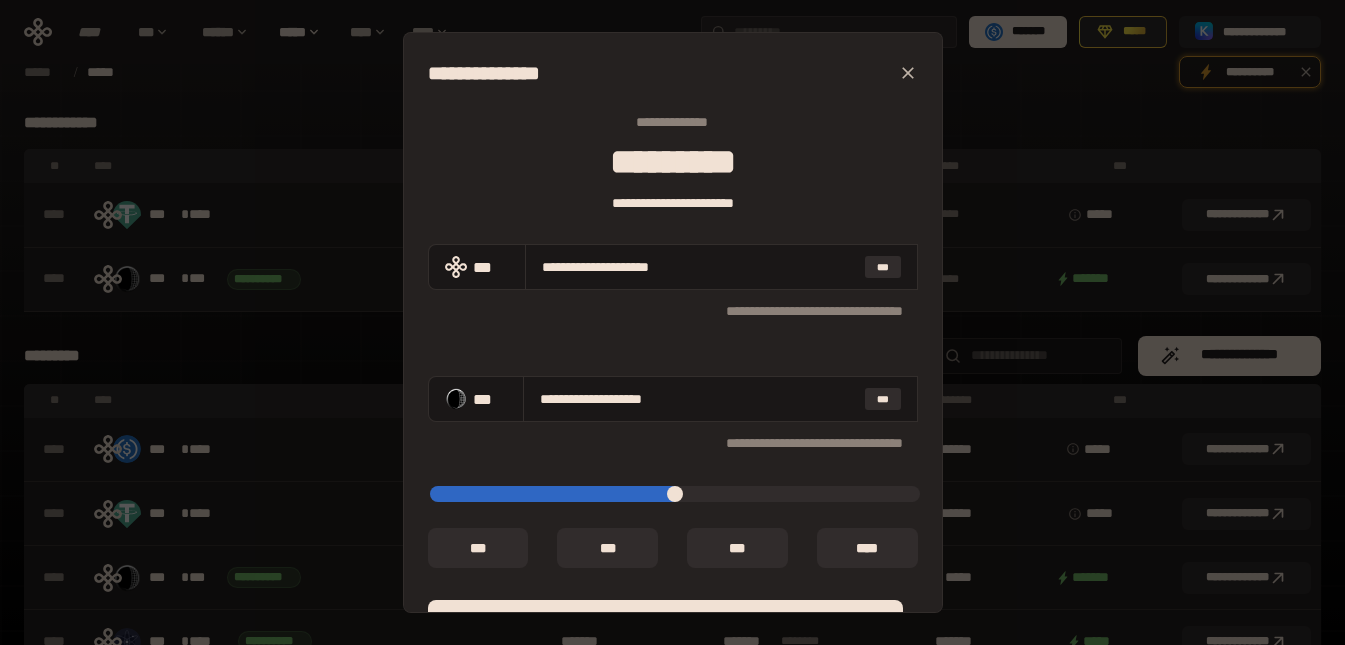 type on "****" 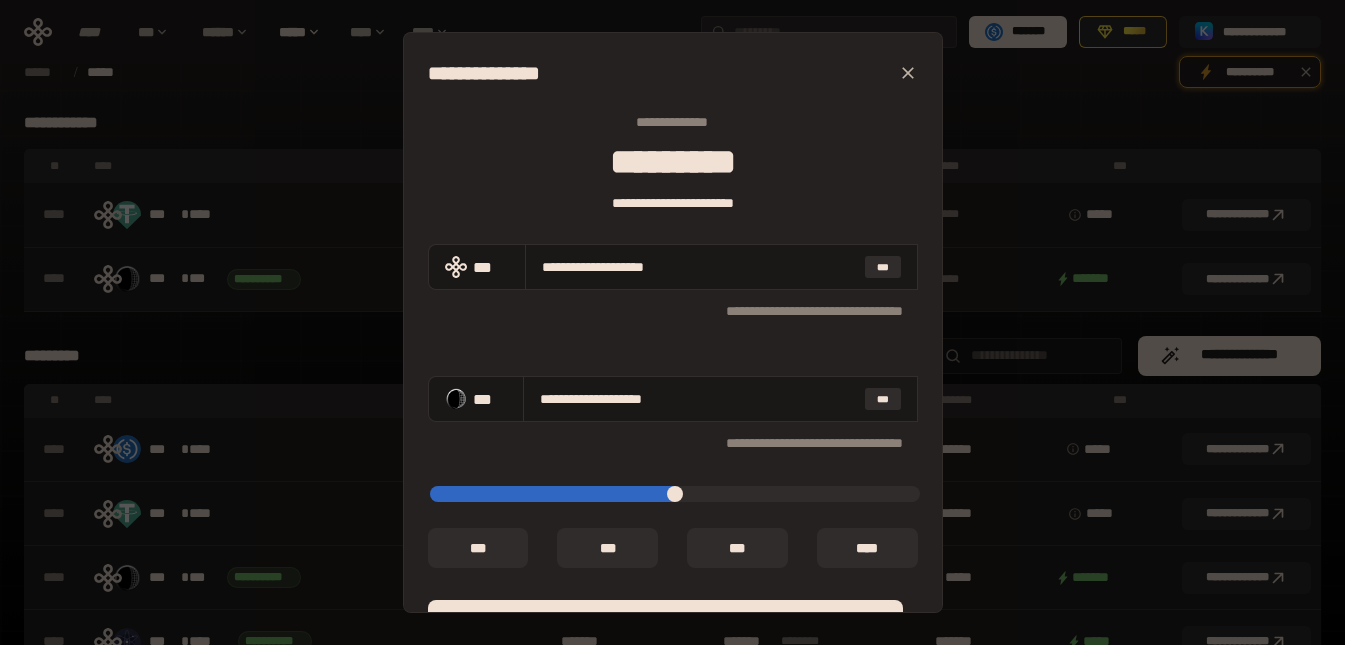 type on "**********" 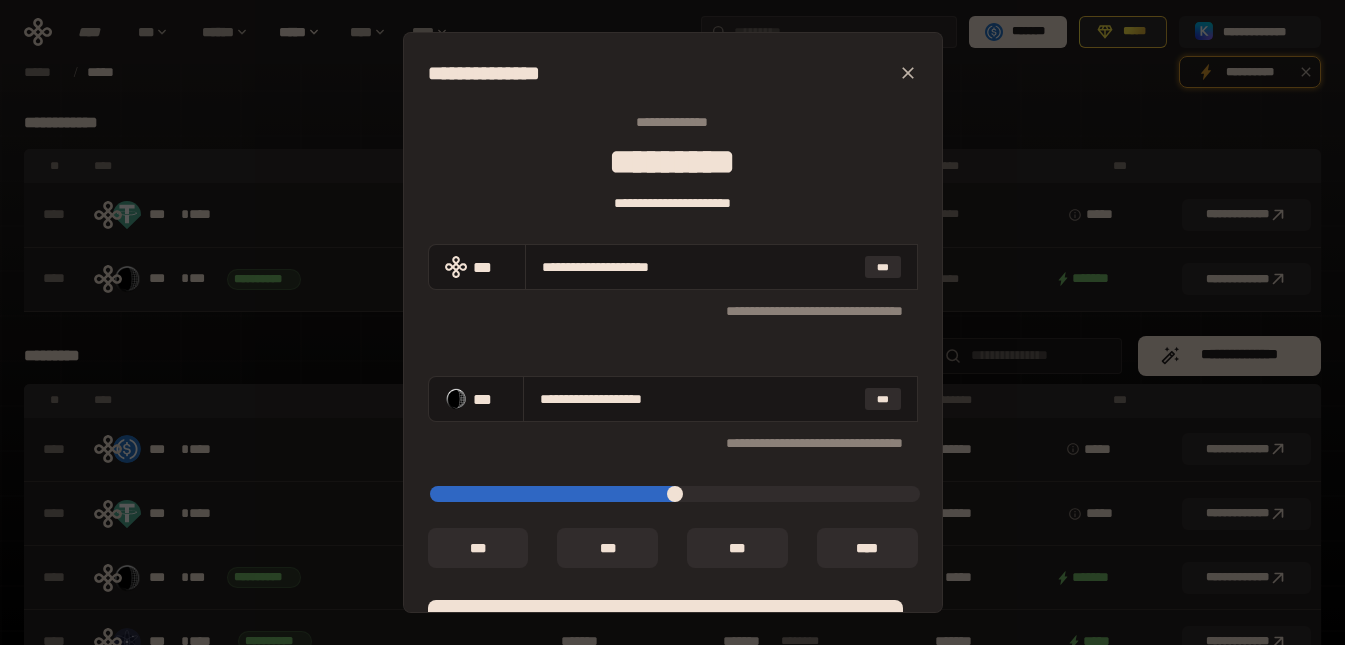 type on "*****" 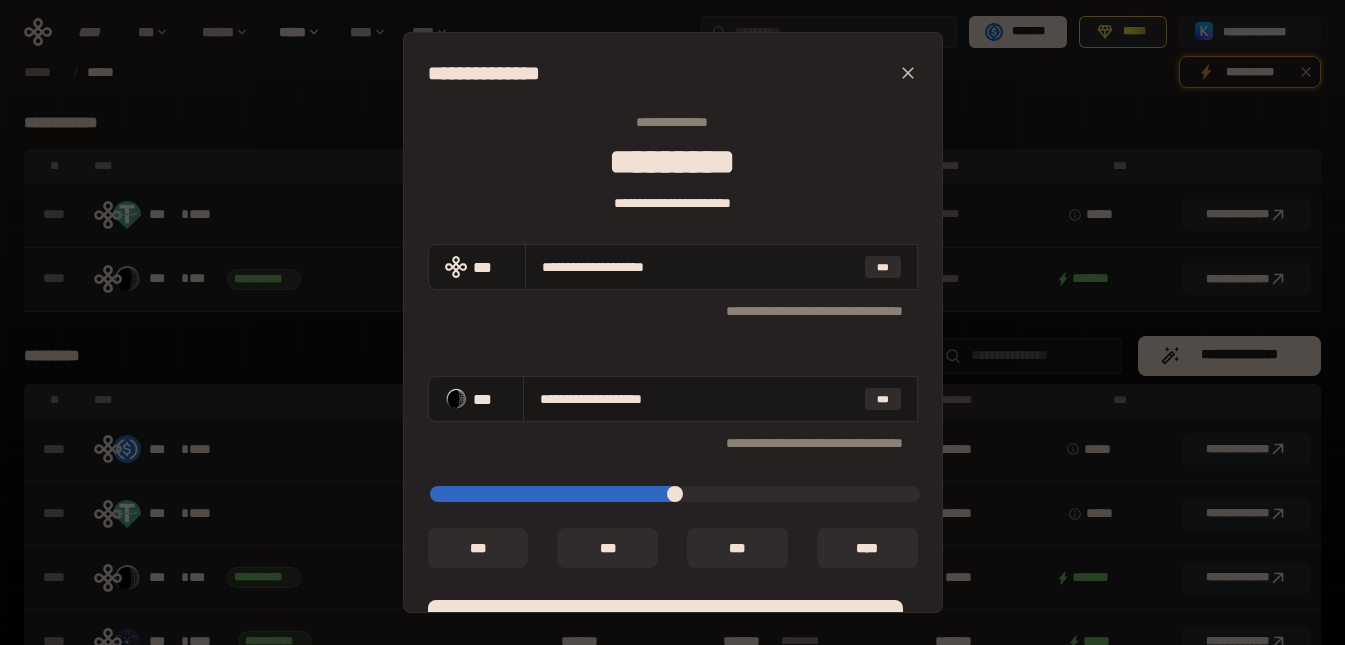 type on "**********" 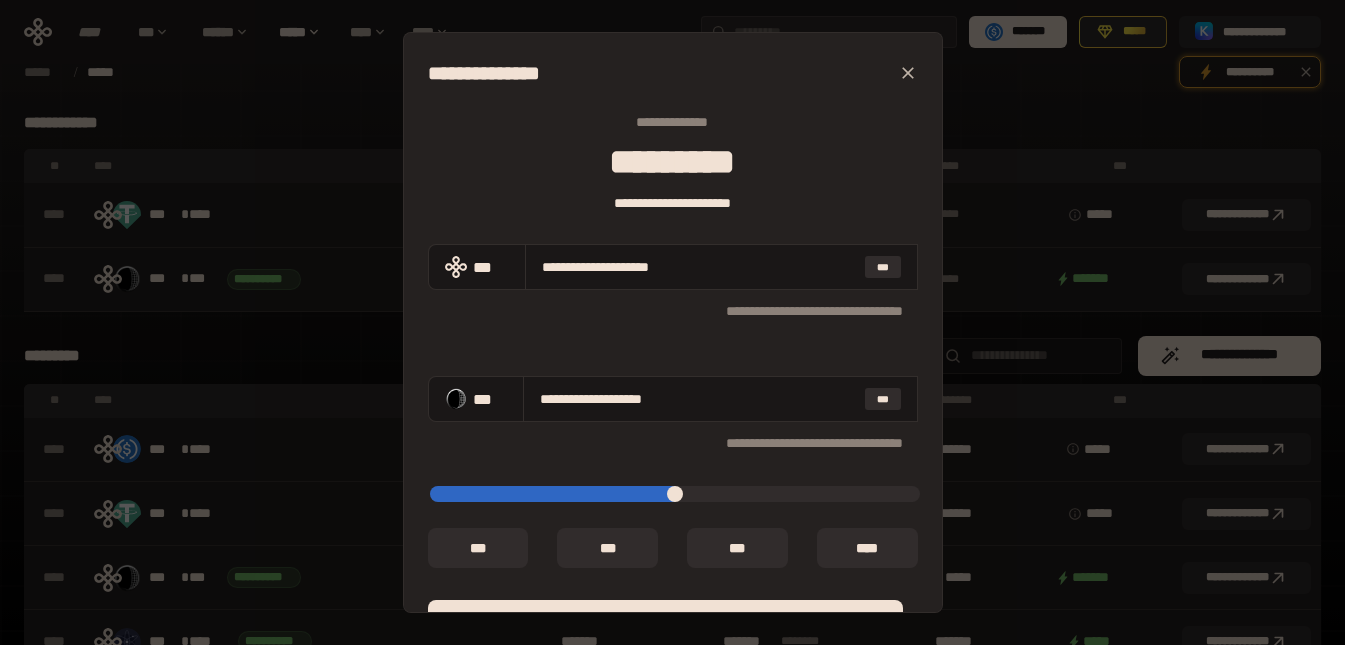 type on "*****" 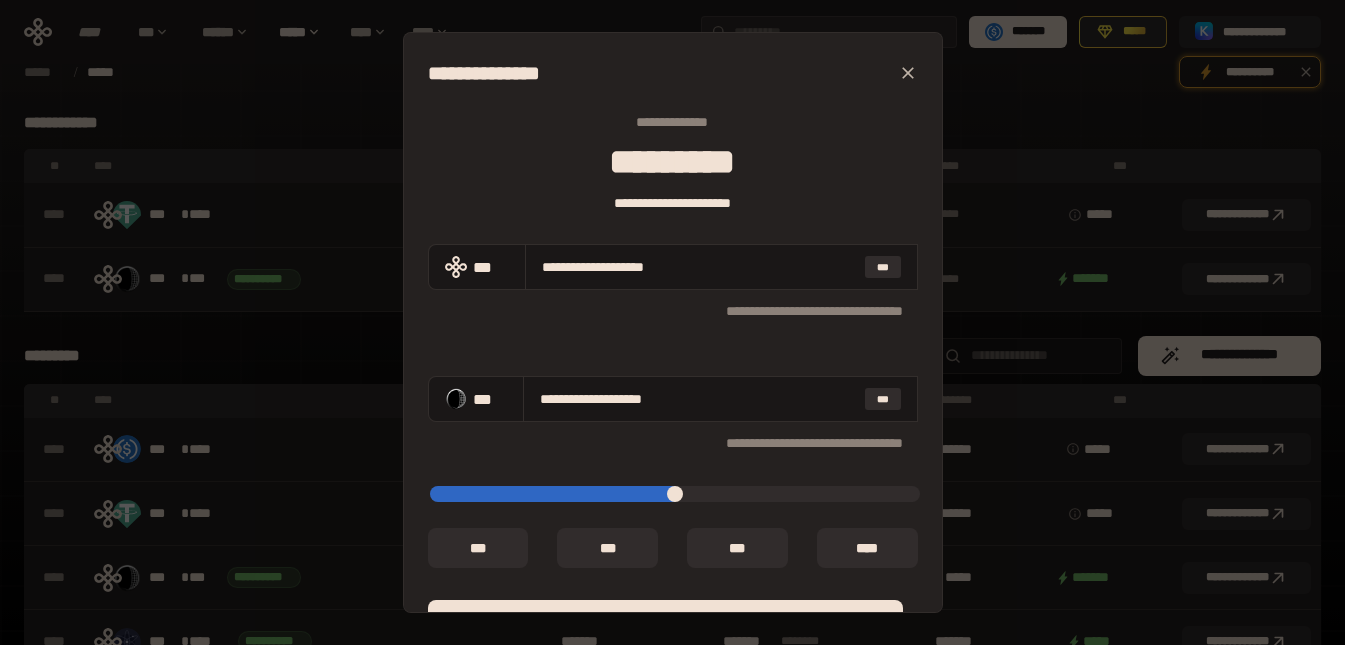 type on "**********" 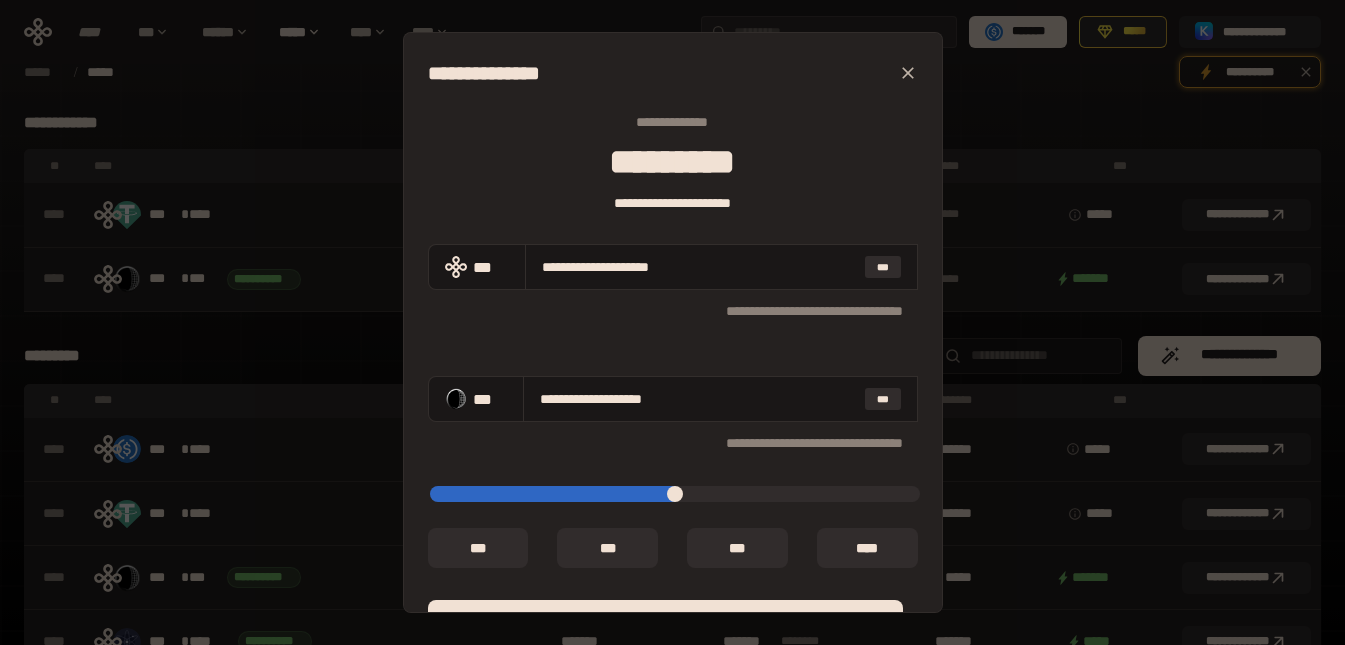 type on "**********" 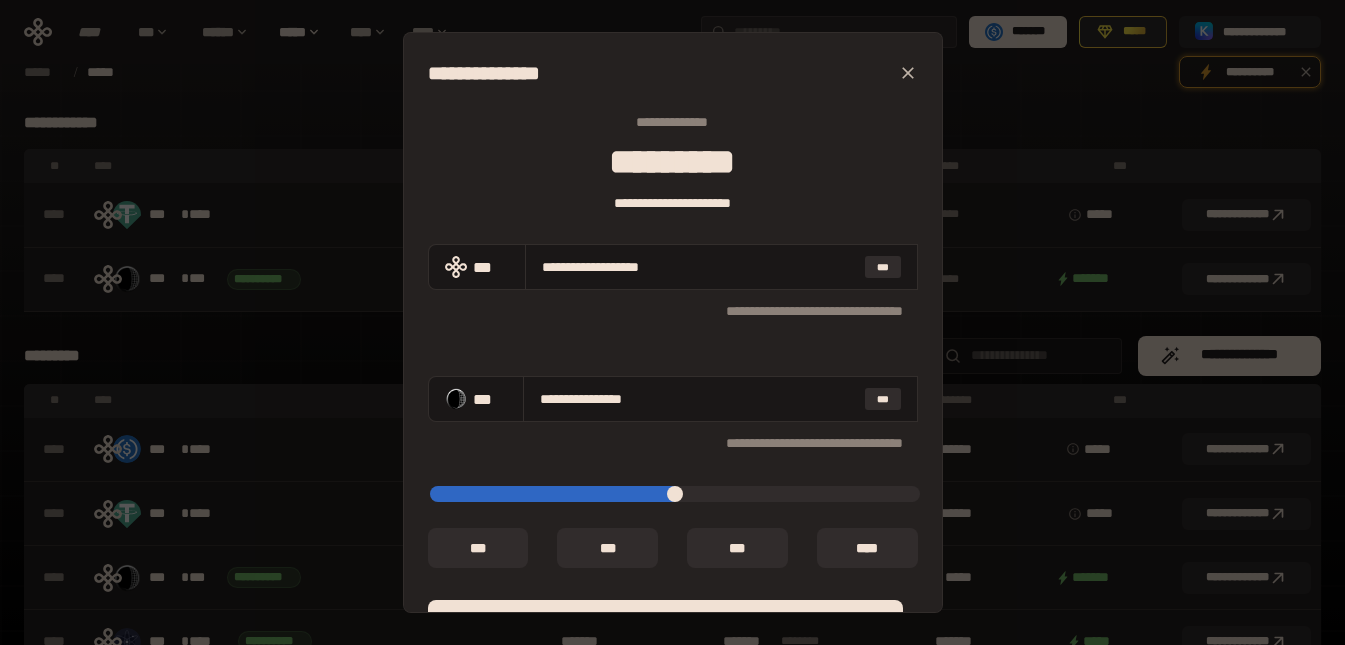 type on "**********" 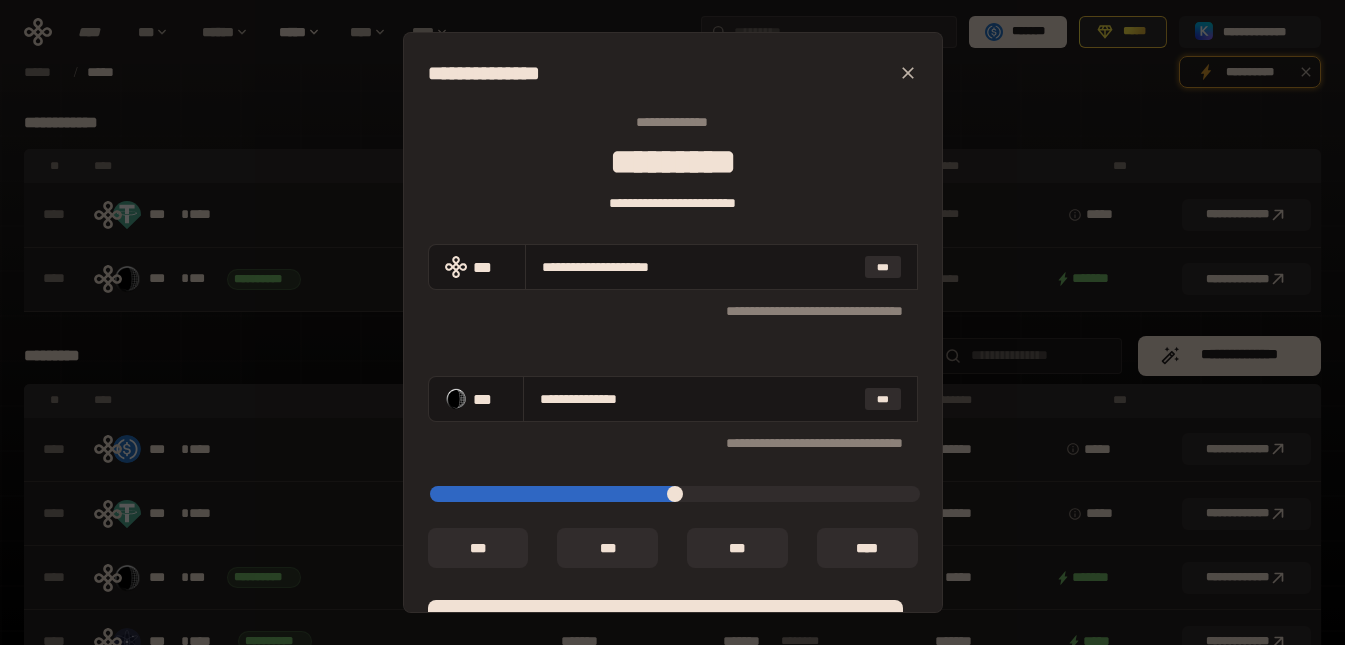 type on "*****" 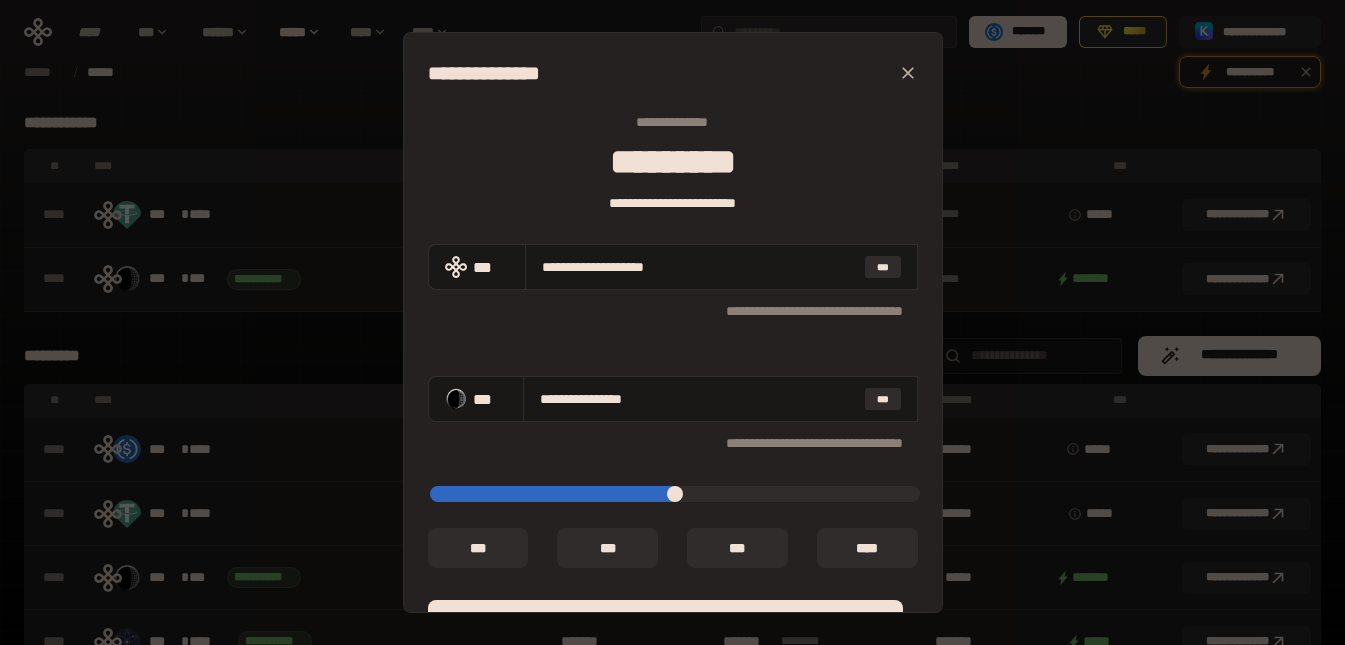 type on "*****" 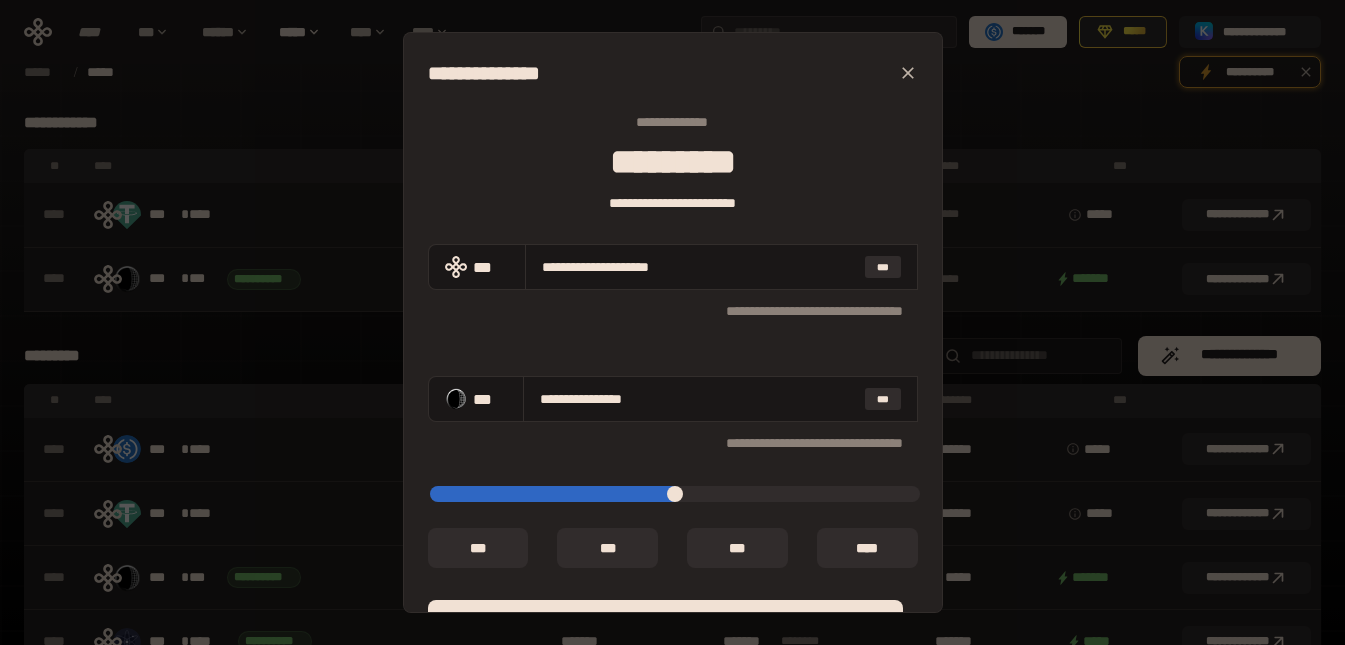 type on "*****" 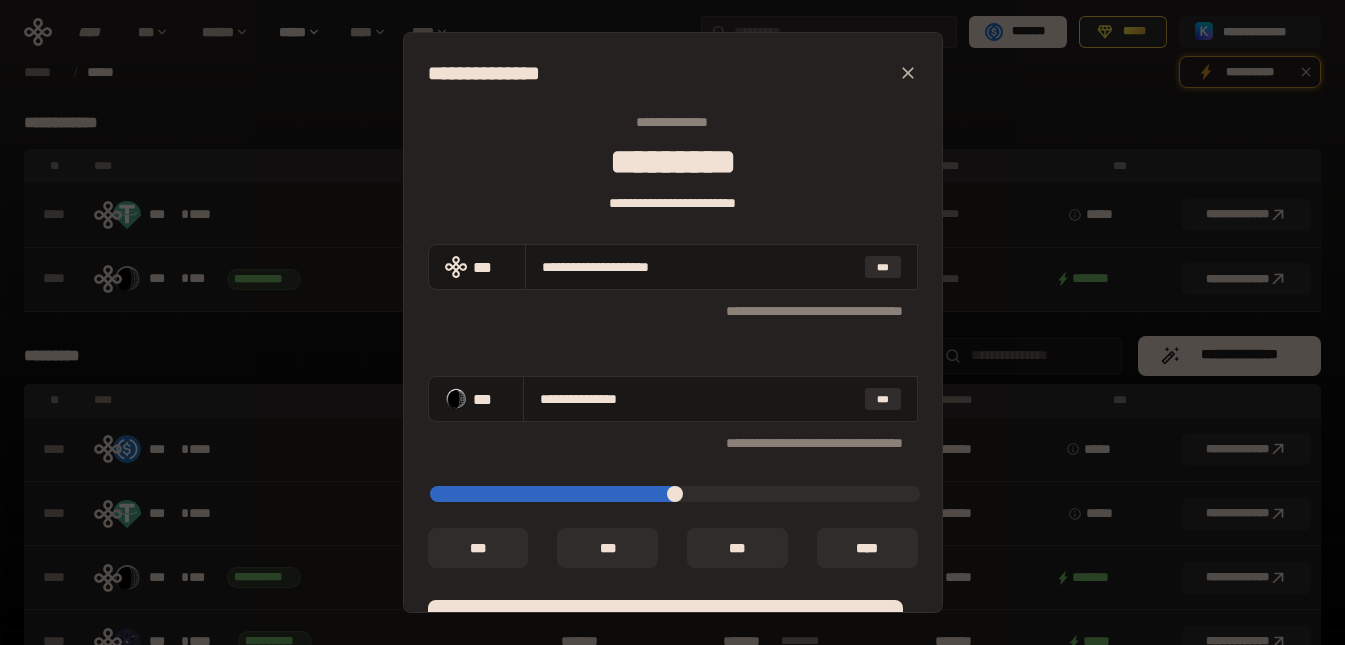 type on "*****" 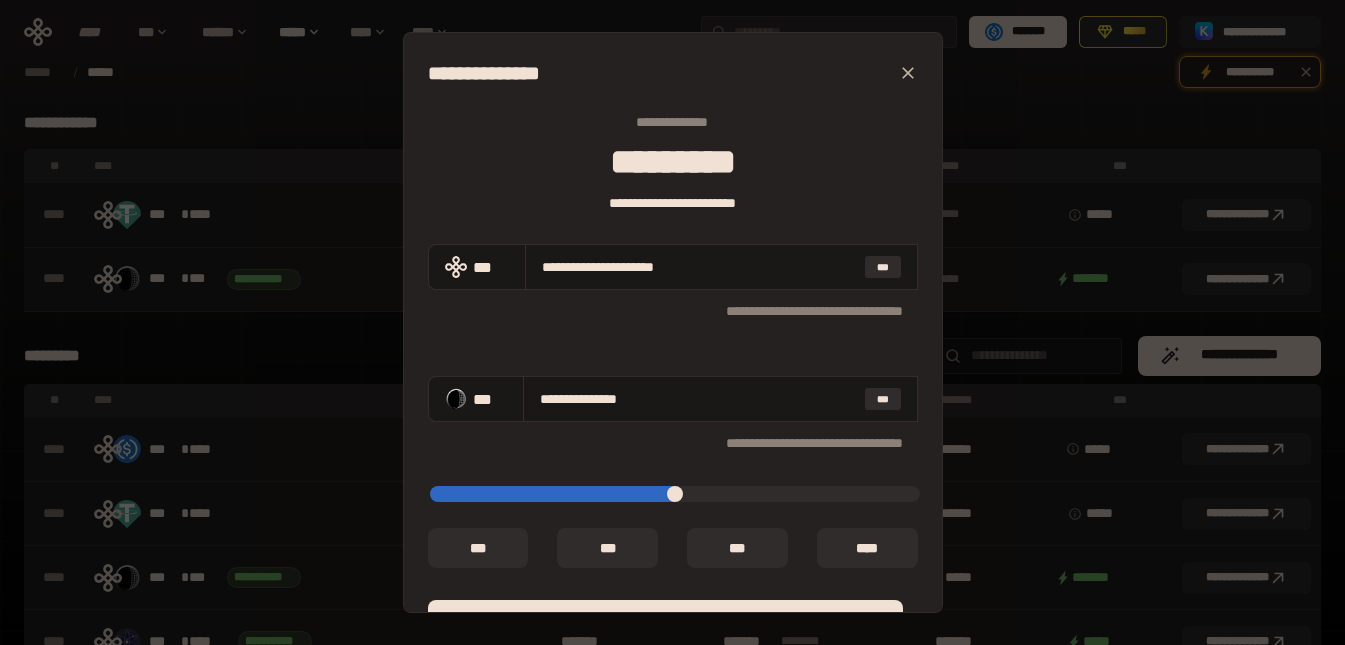 type on "*****" 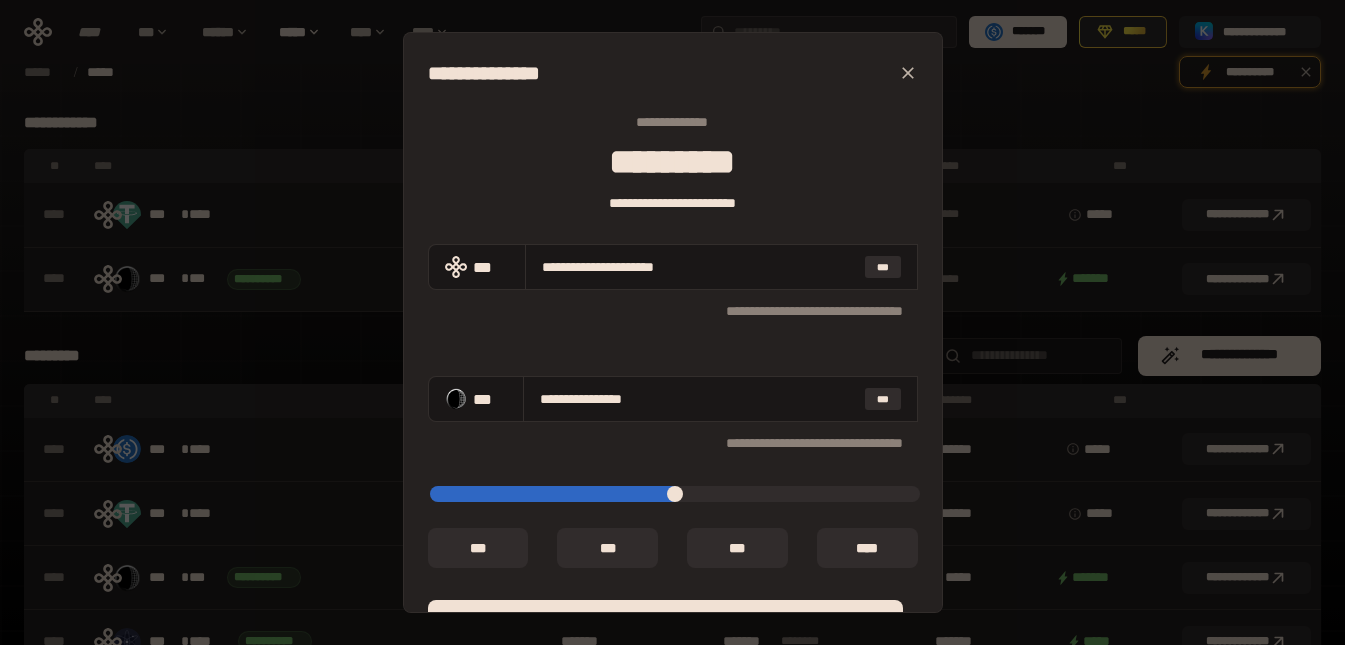 drag, startPoint x: 894, startPoint y: 490, endPoint x: 441, endPoint y: 508, distance: 453.35748 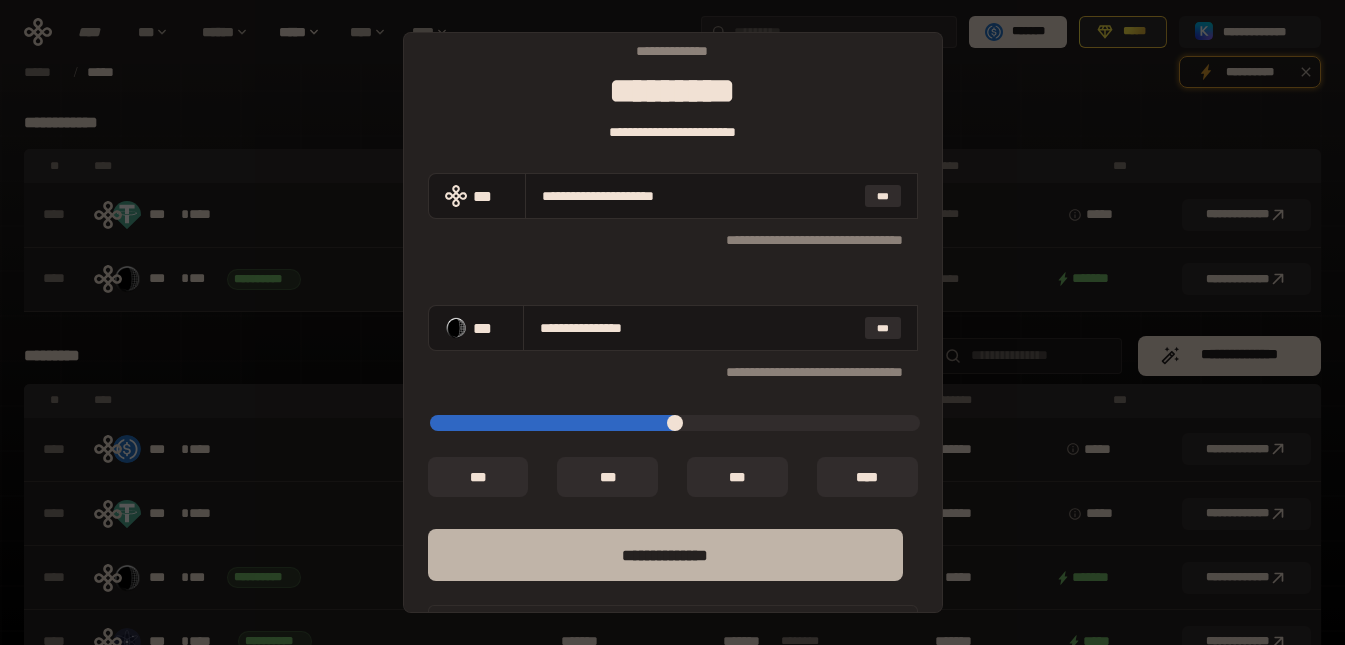scroll, scrollTop: 162, scrollLeft: 0, axis: vertical 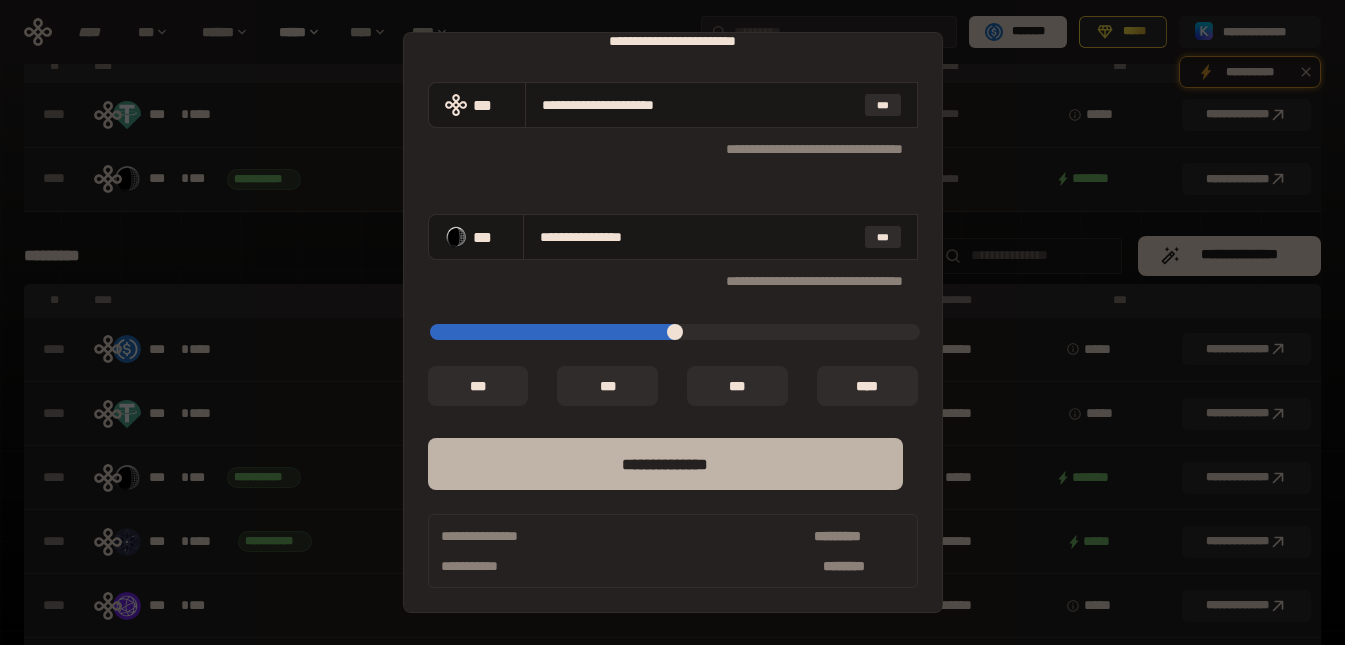 click on "**** *********" at bounding box center [665, 464] 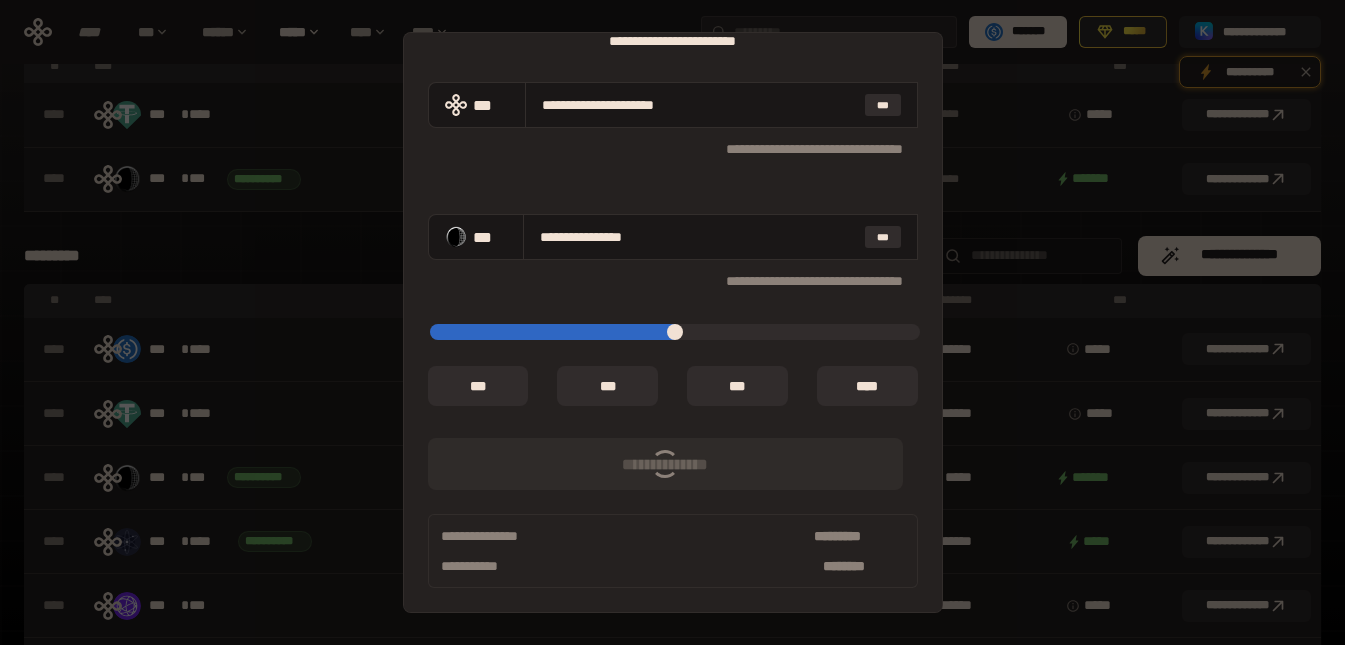 type on "*****" 